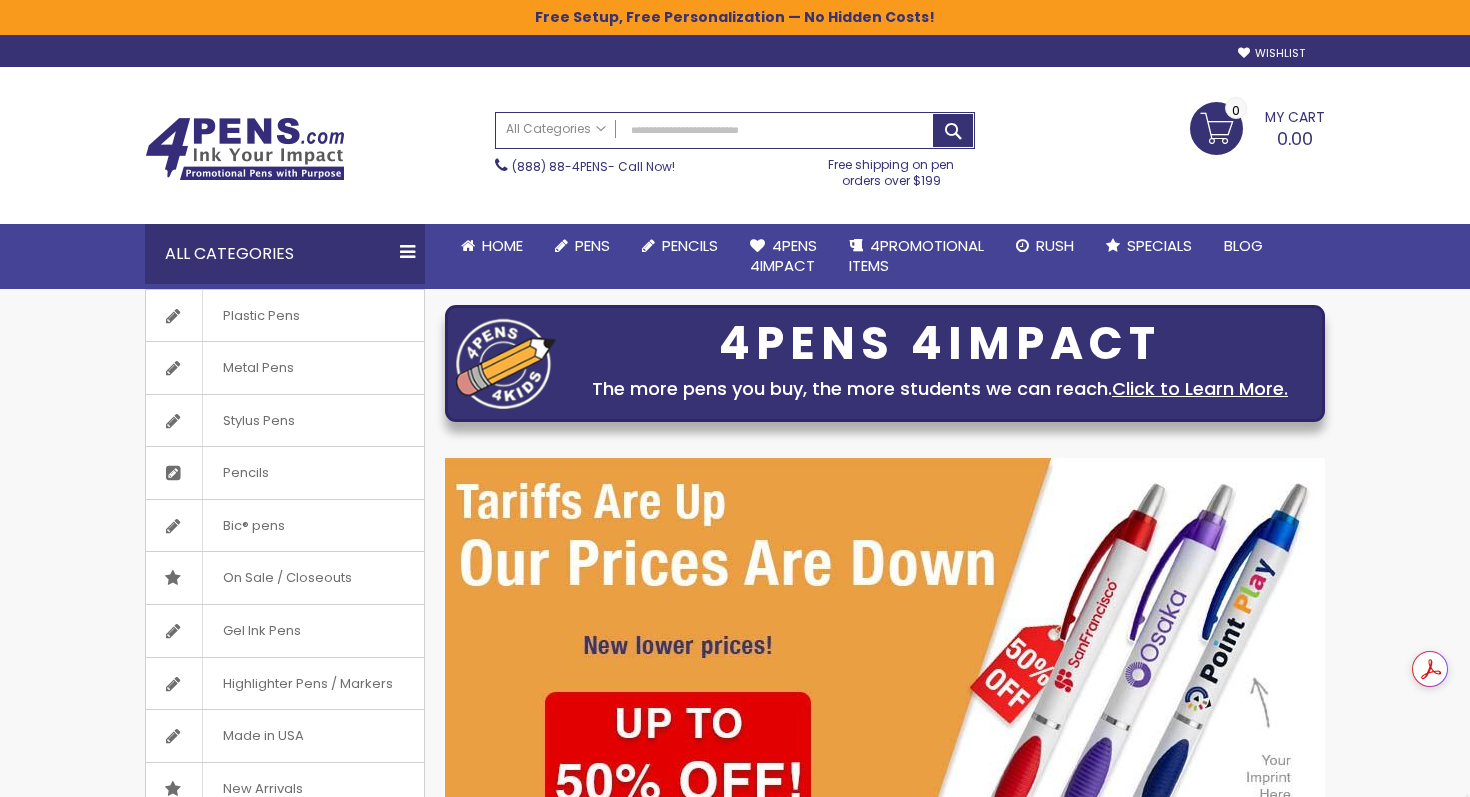 scroll, scrollTop: 0, scrollLeft: 0, axis: both 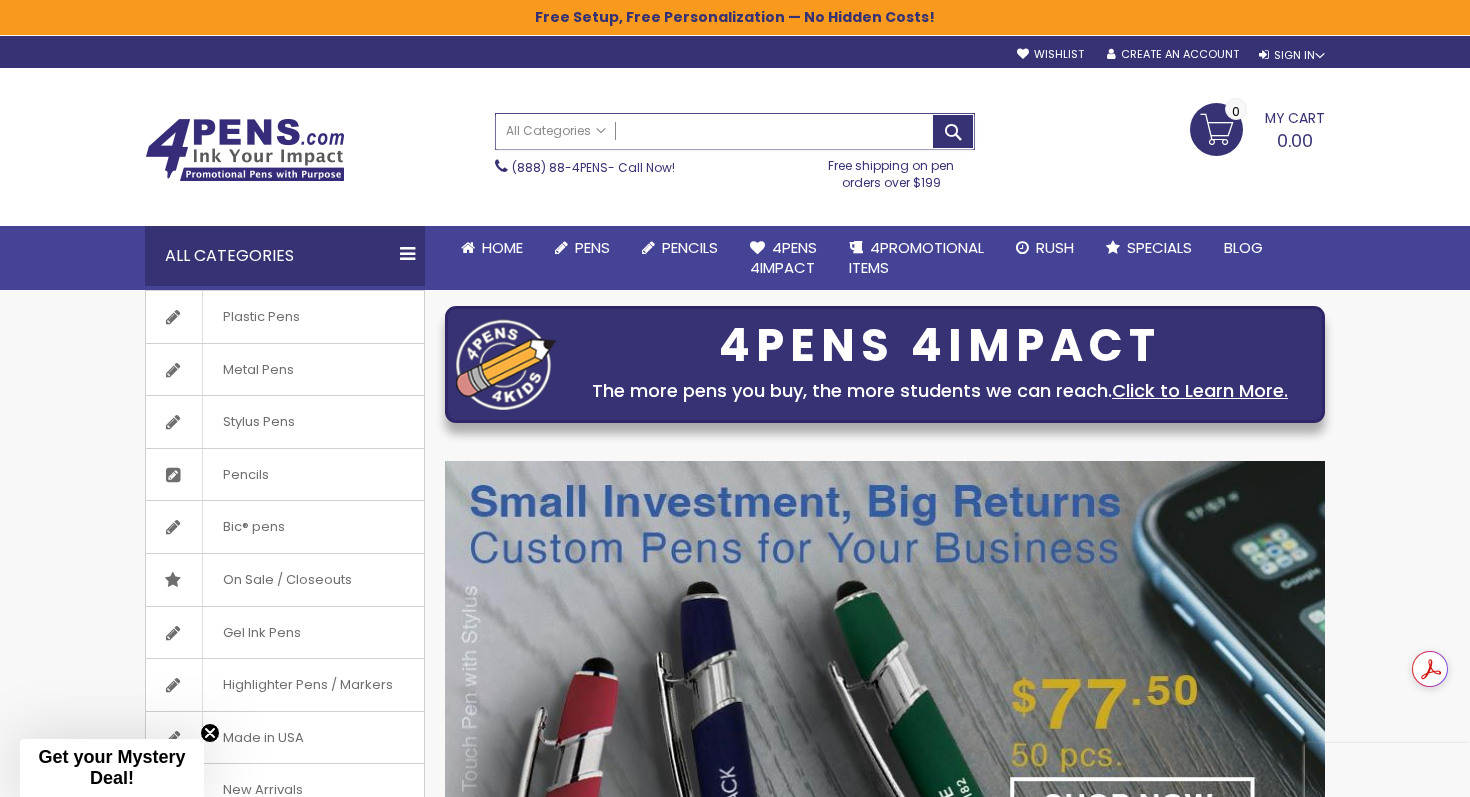 click on "Search" at bounding box center (735, 131) 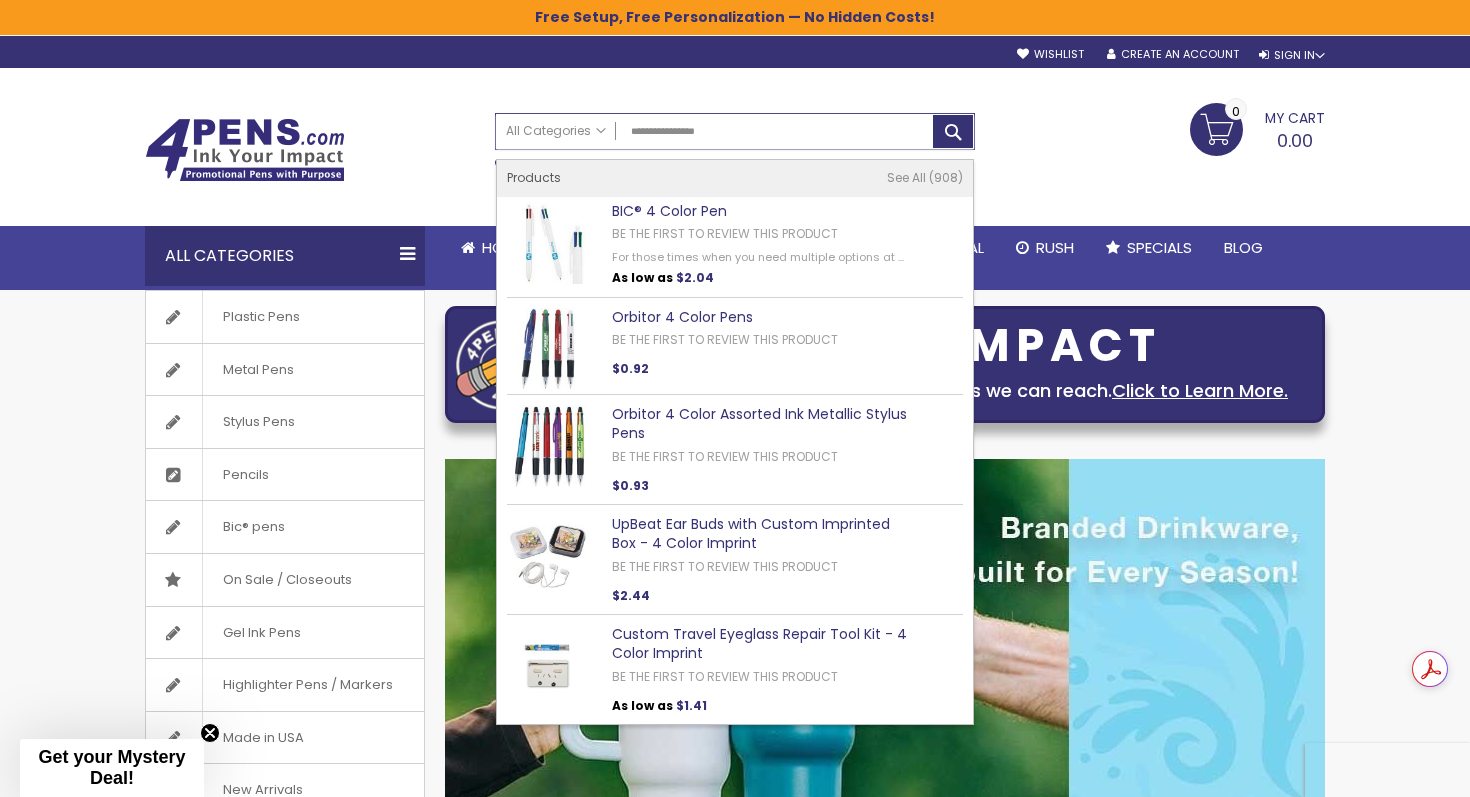 type on "**********" 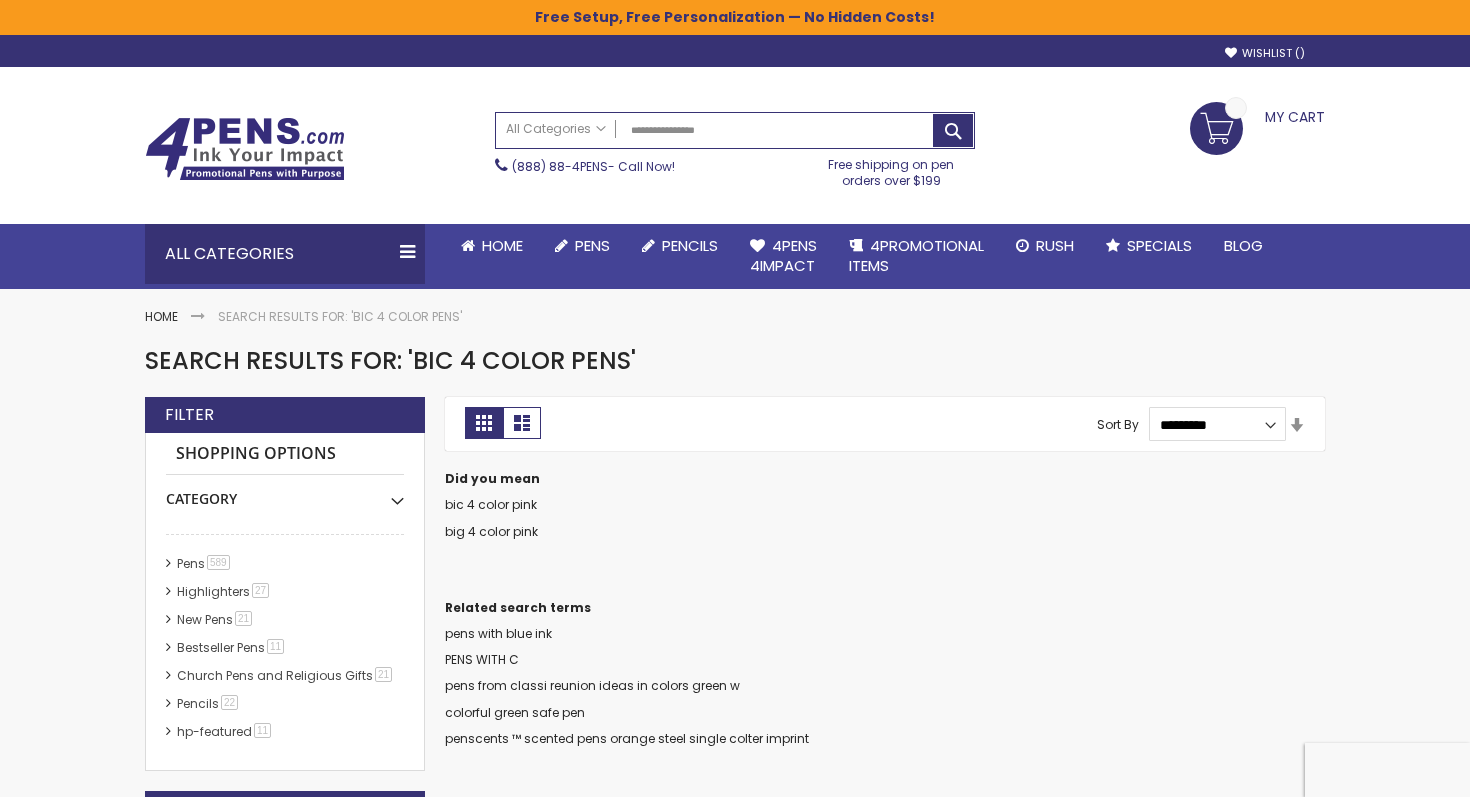 scroll, scrollTop: 0, scrollLeft: 0, axis: both 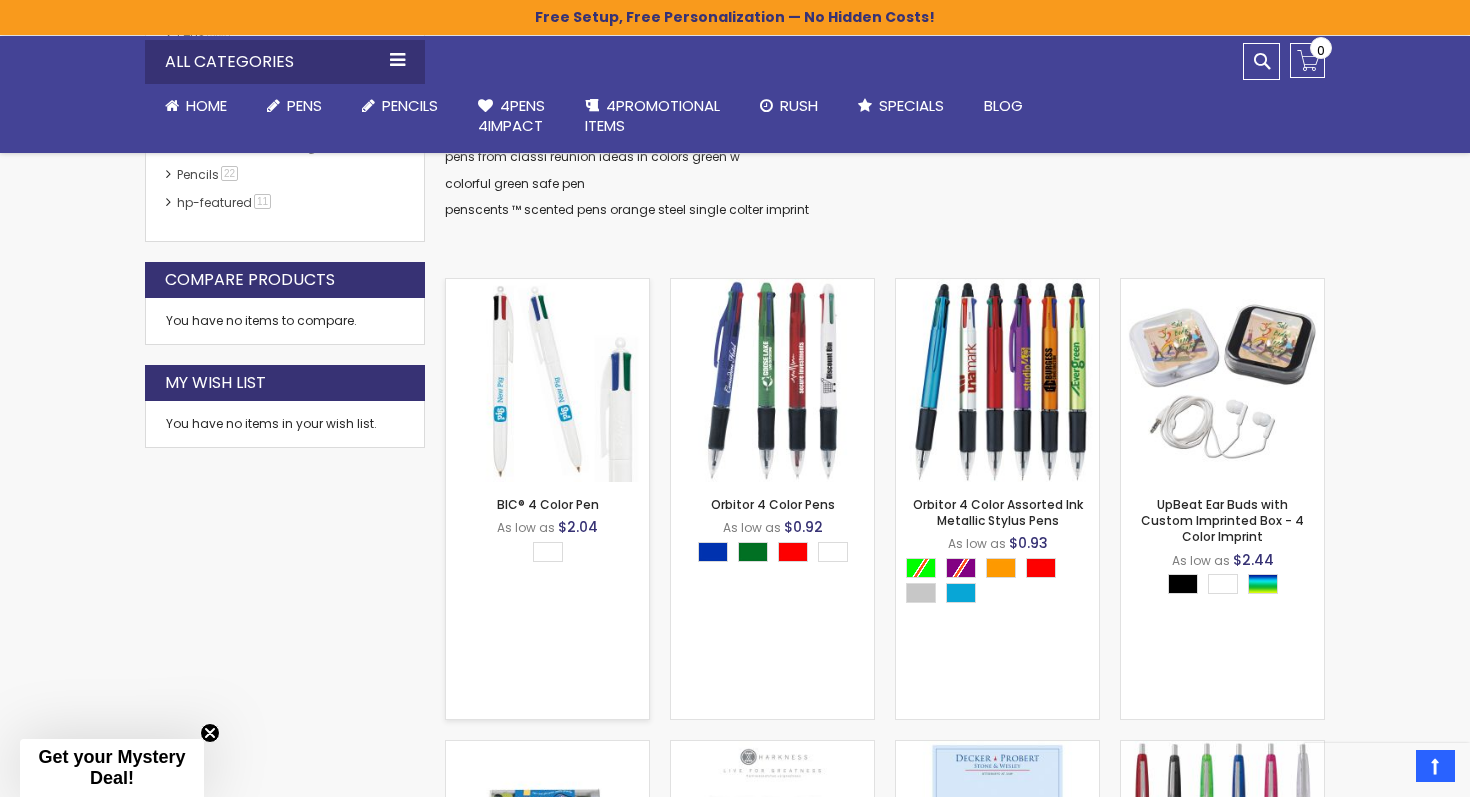 click at bounding box center [547, 380] 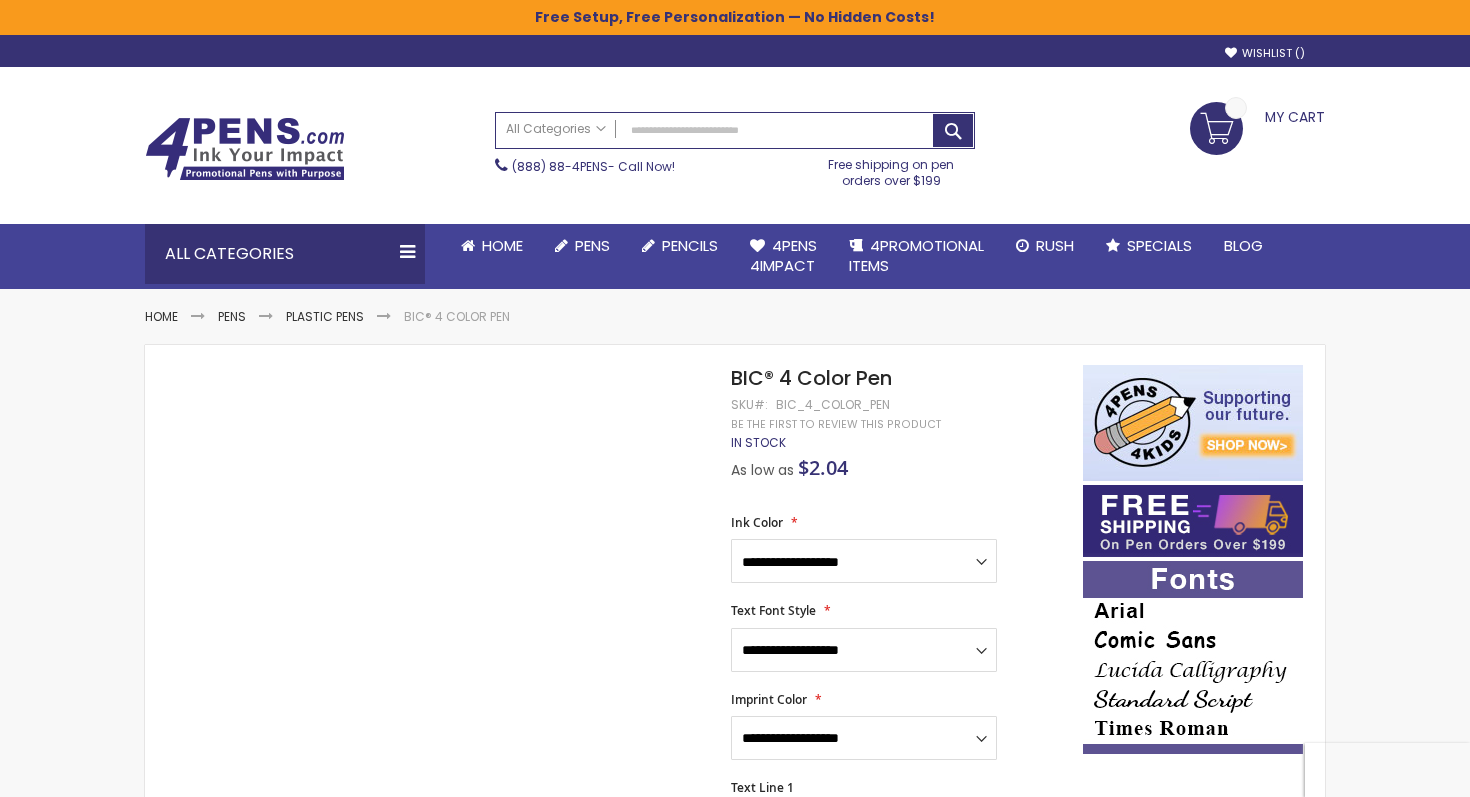 scroll, scrollTop: 0, scrollLeft: 0, axis: both 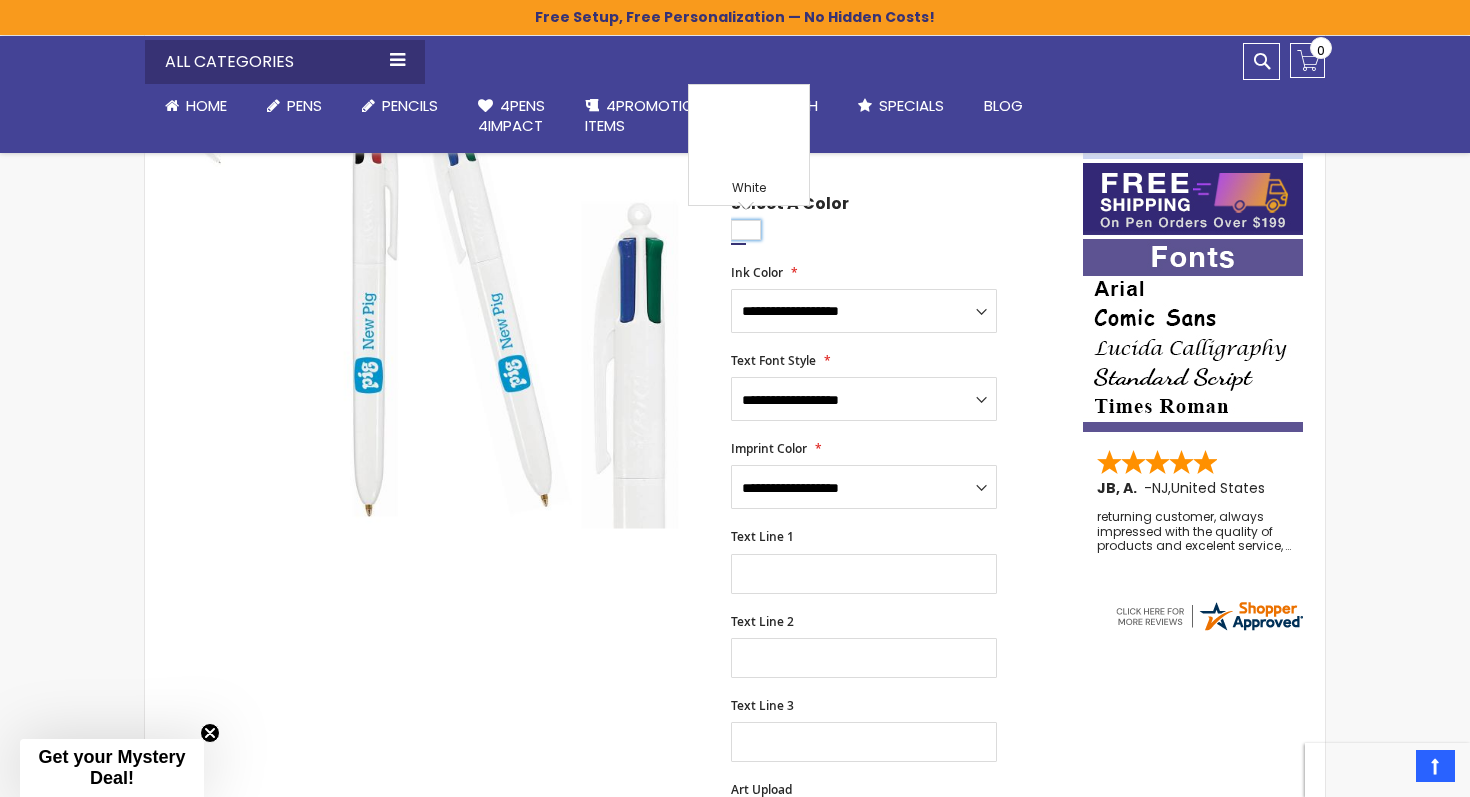 click at bounding box center [746, 230] 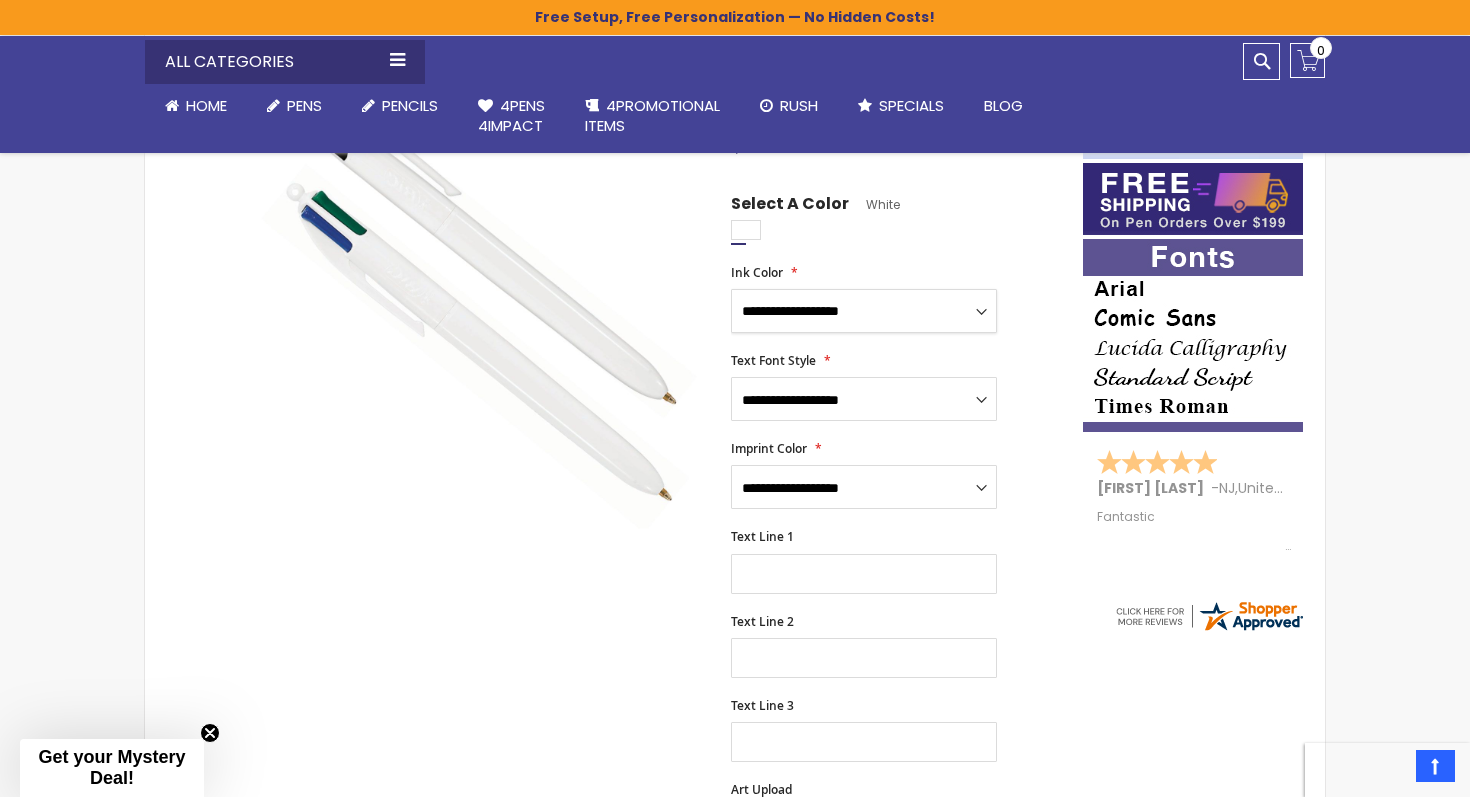 click on "**********" at bounding box center (864, 311) 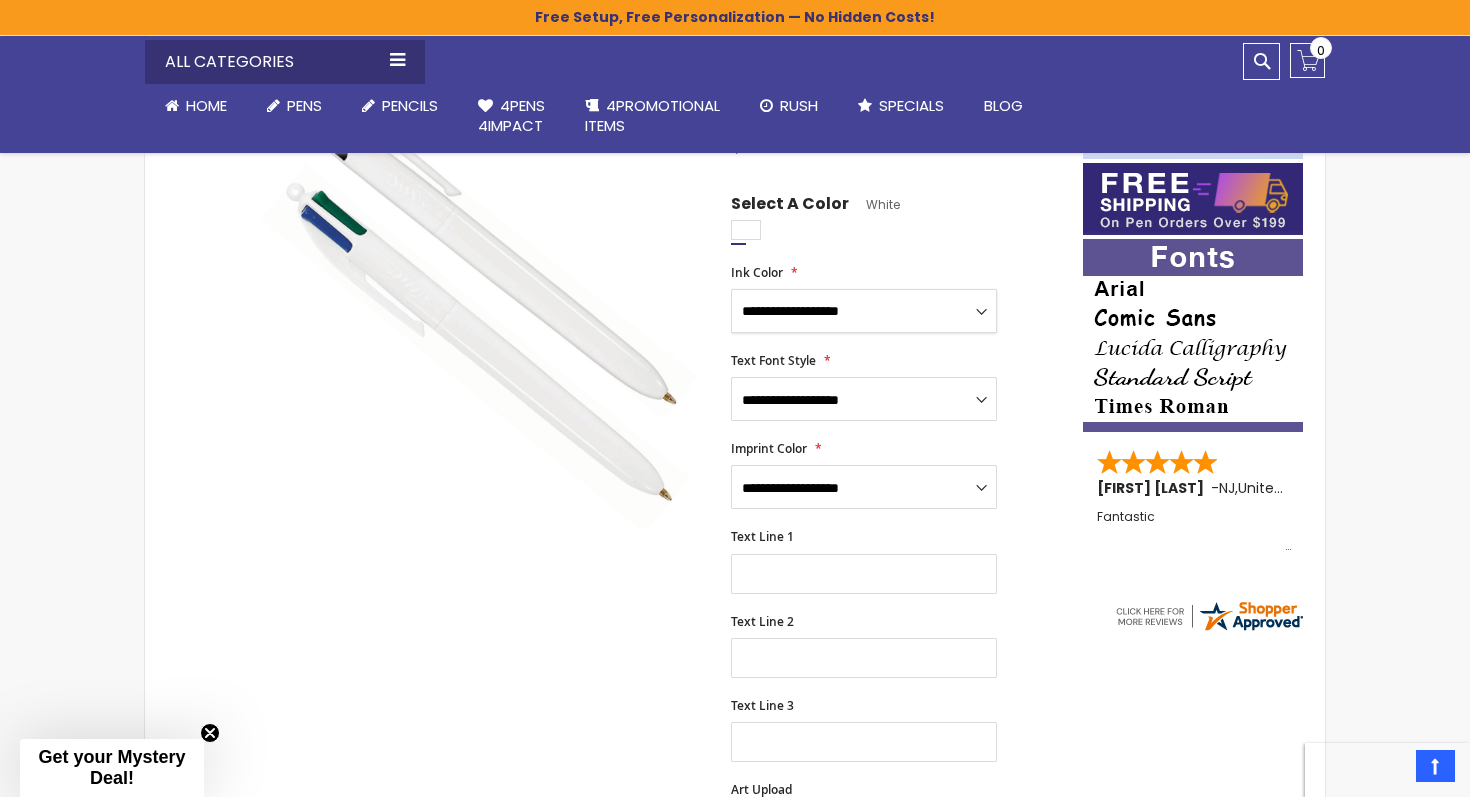select on "****" 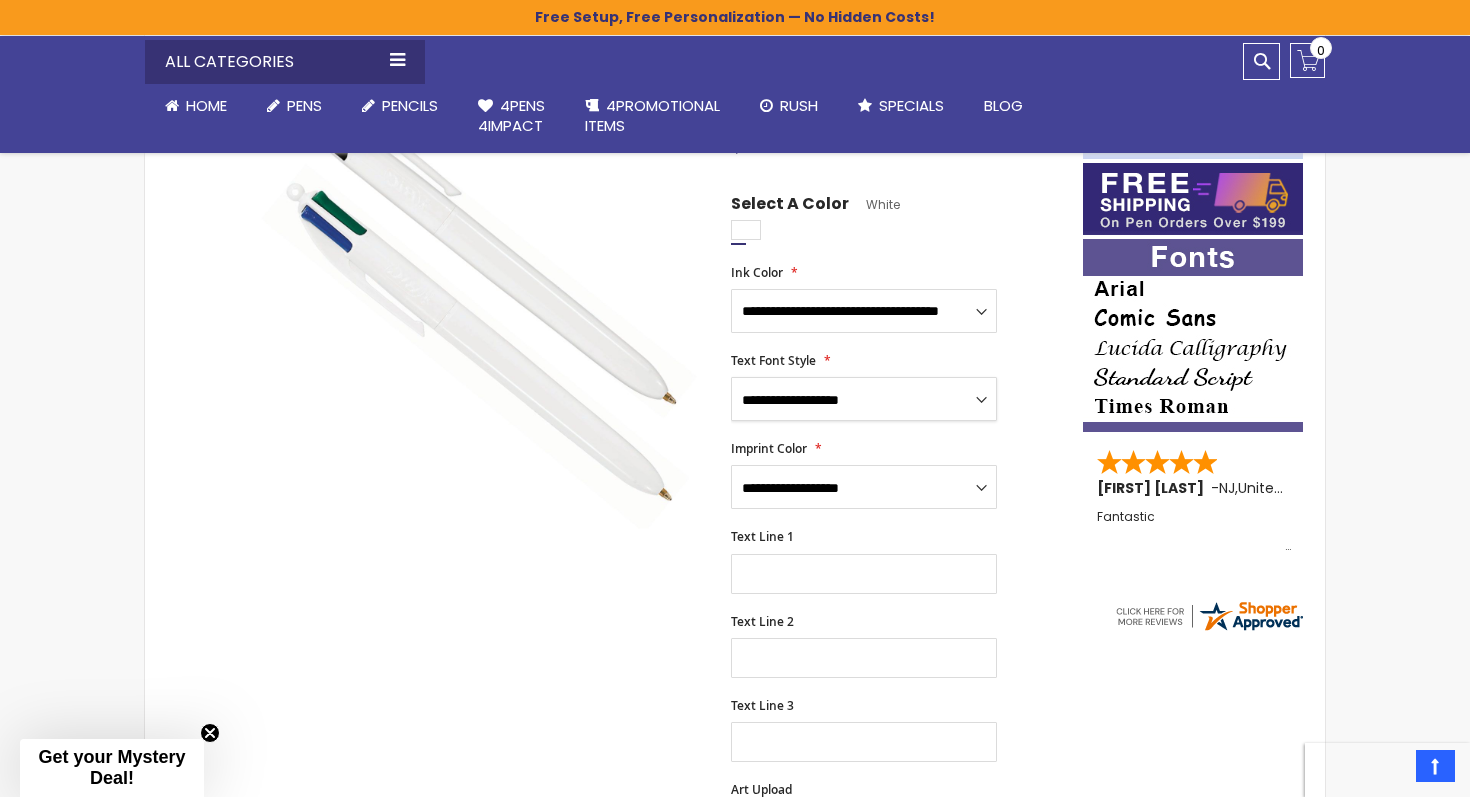 click on "**********" at bounding box center [864, 399] 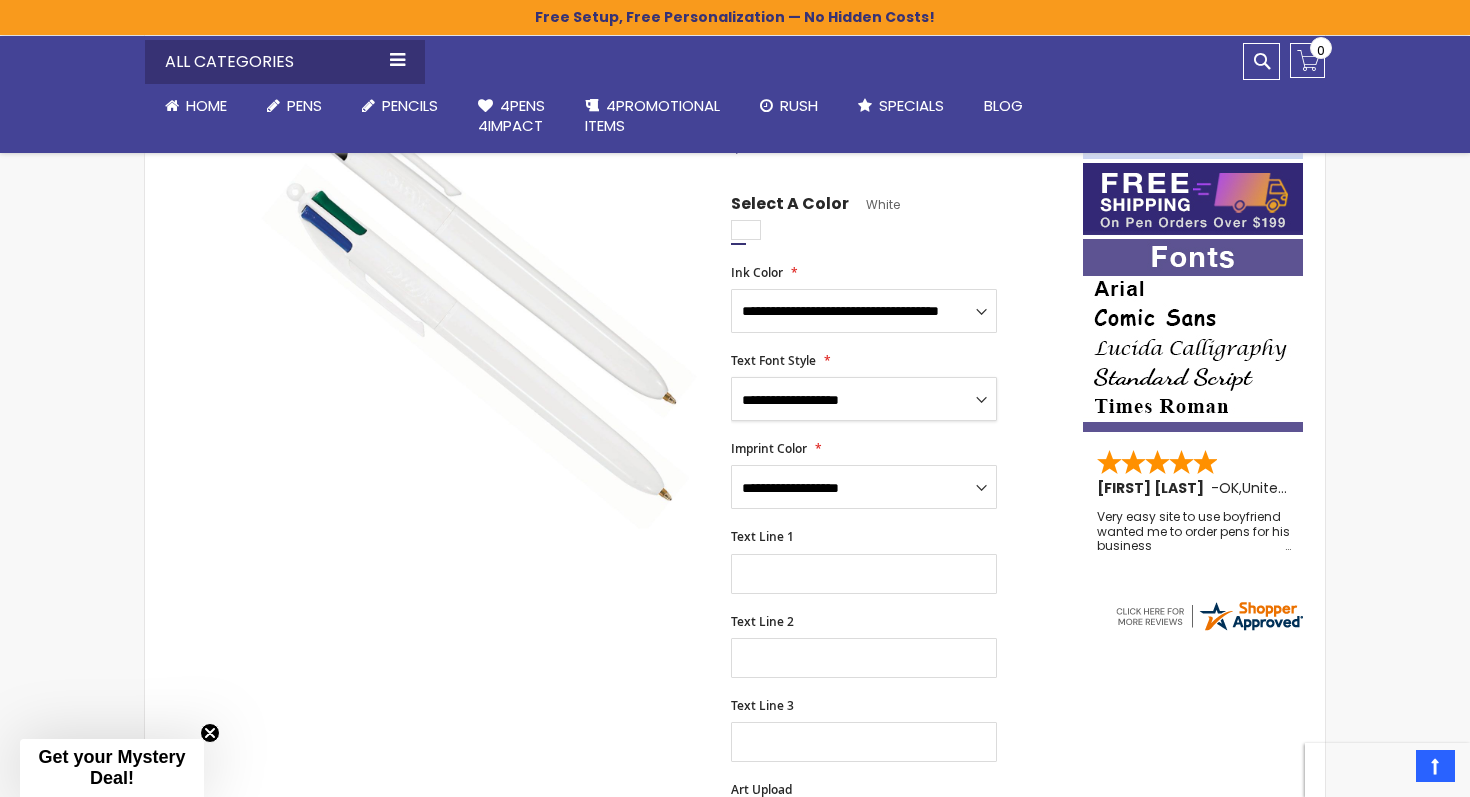 select on "****" 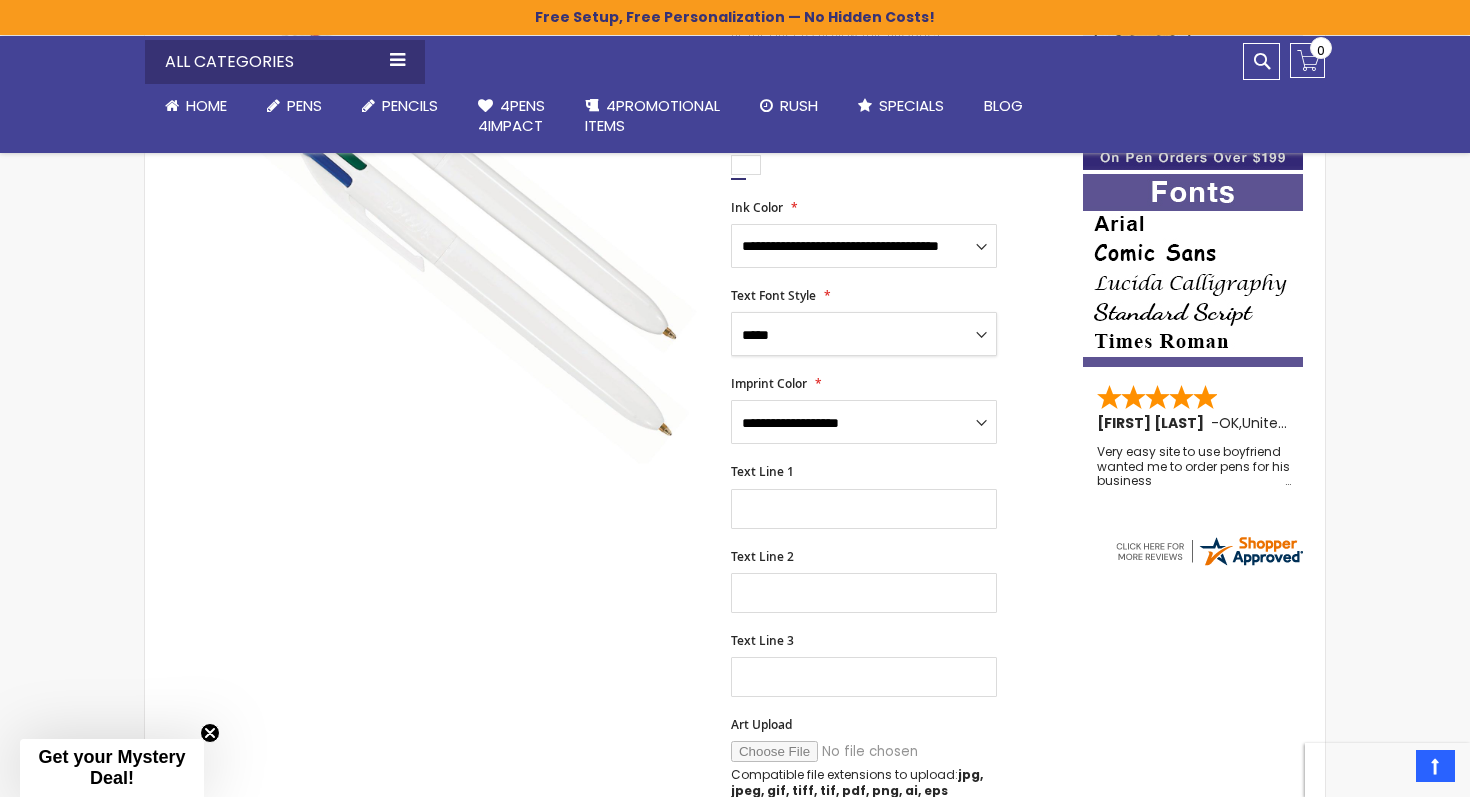 scroll, scrollTop: 391, scrollLeft: 0, axis: vertical 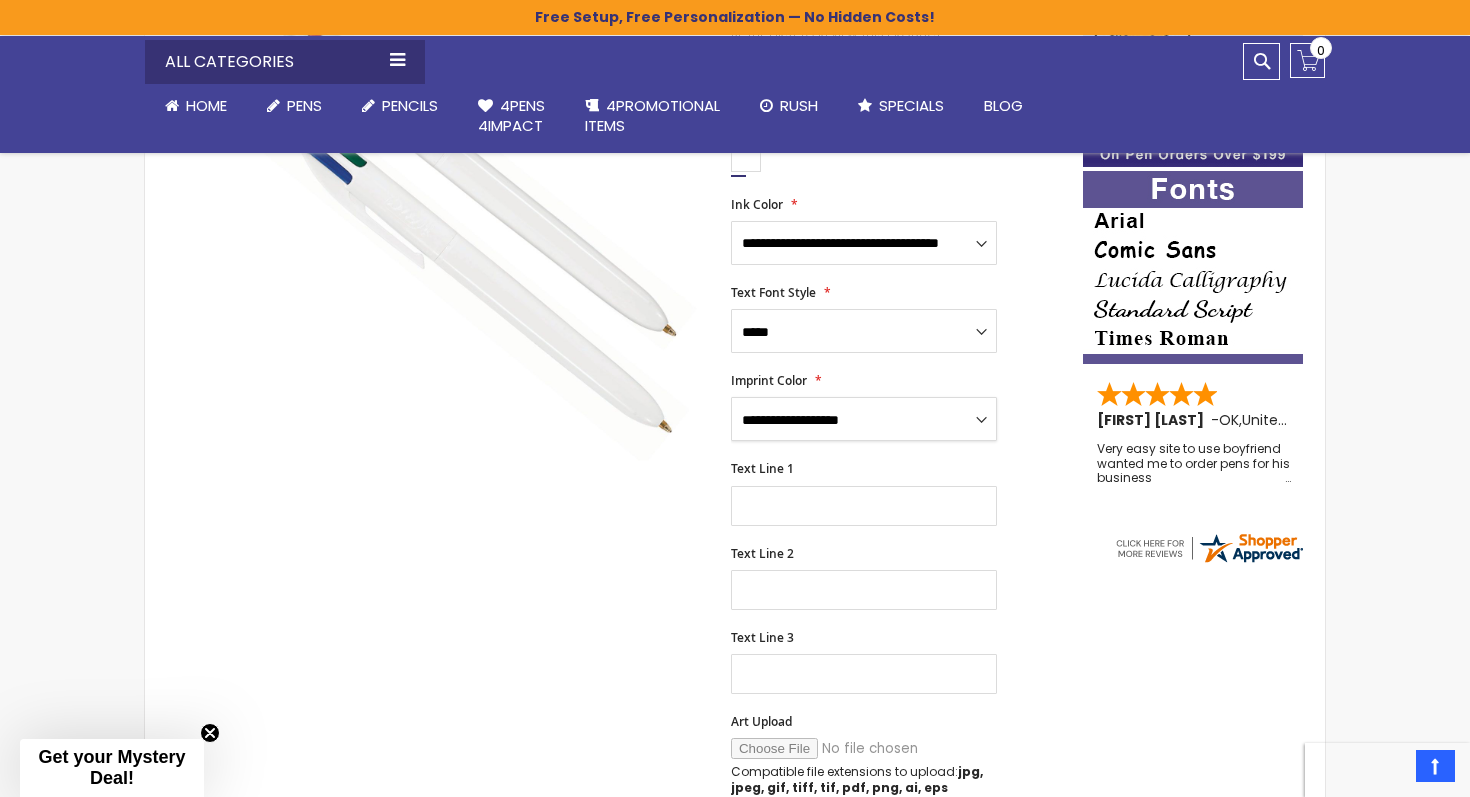 click on "**********" at bounding box center [864, 419] 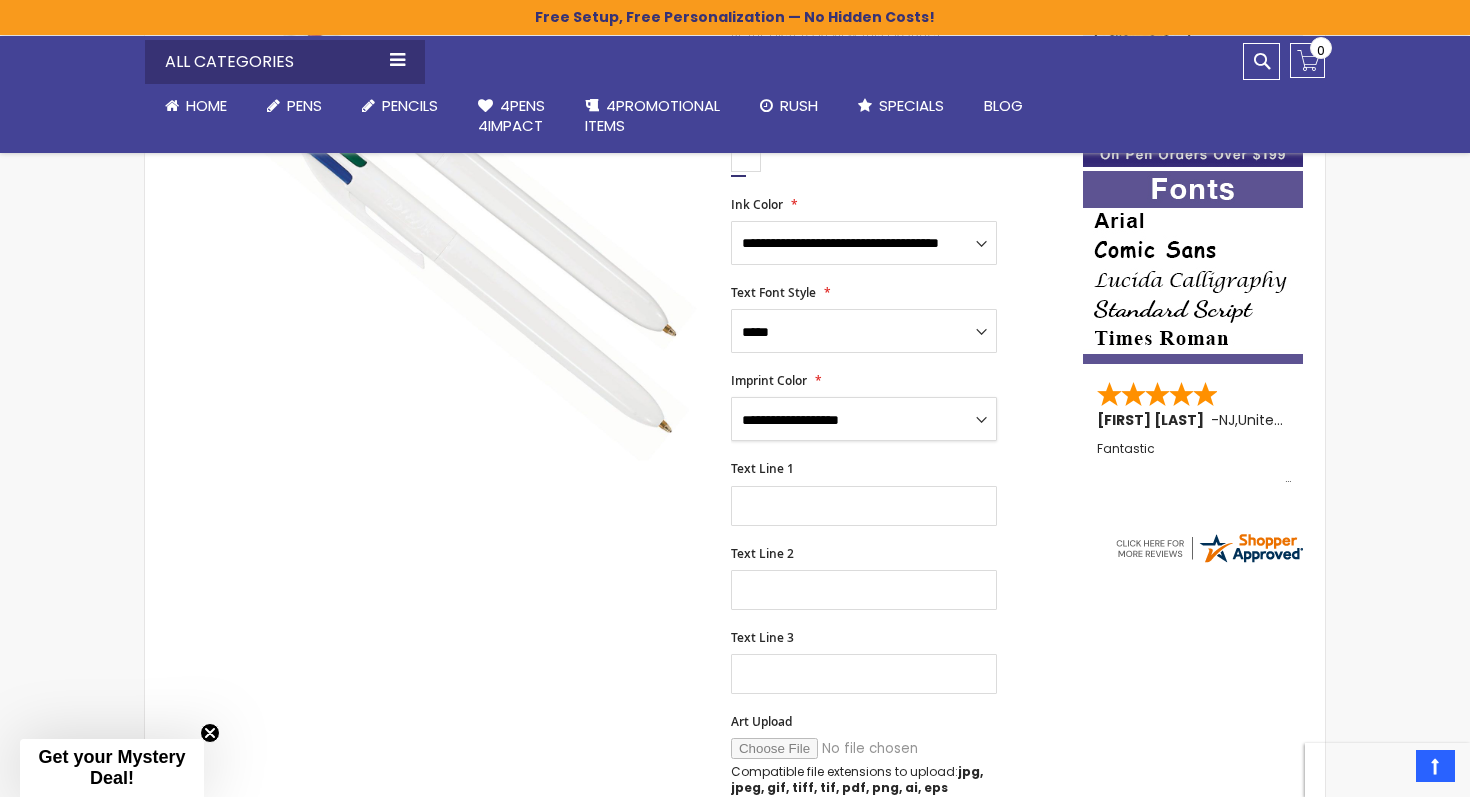 select on "****" 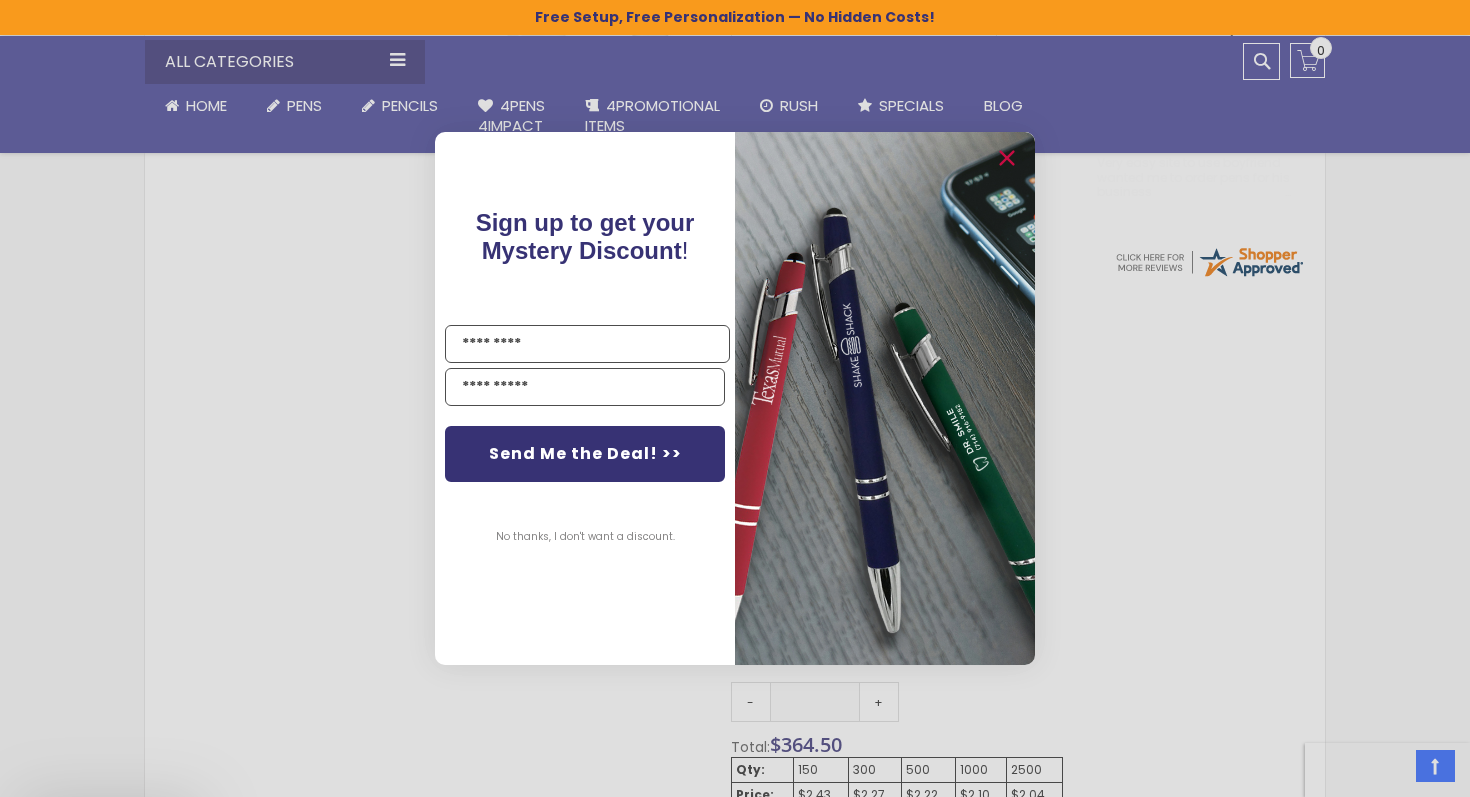 scroll, scrollTop: 687, scrollLeft: 0, axis: vertical 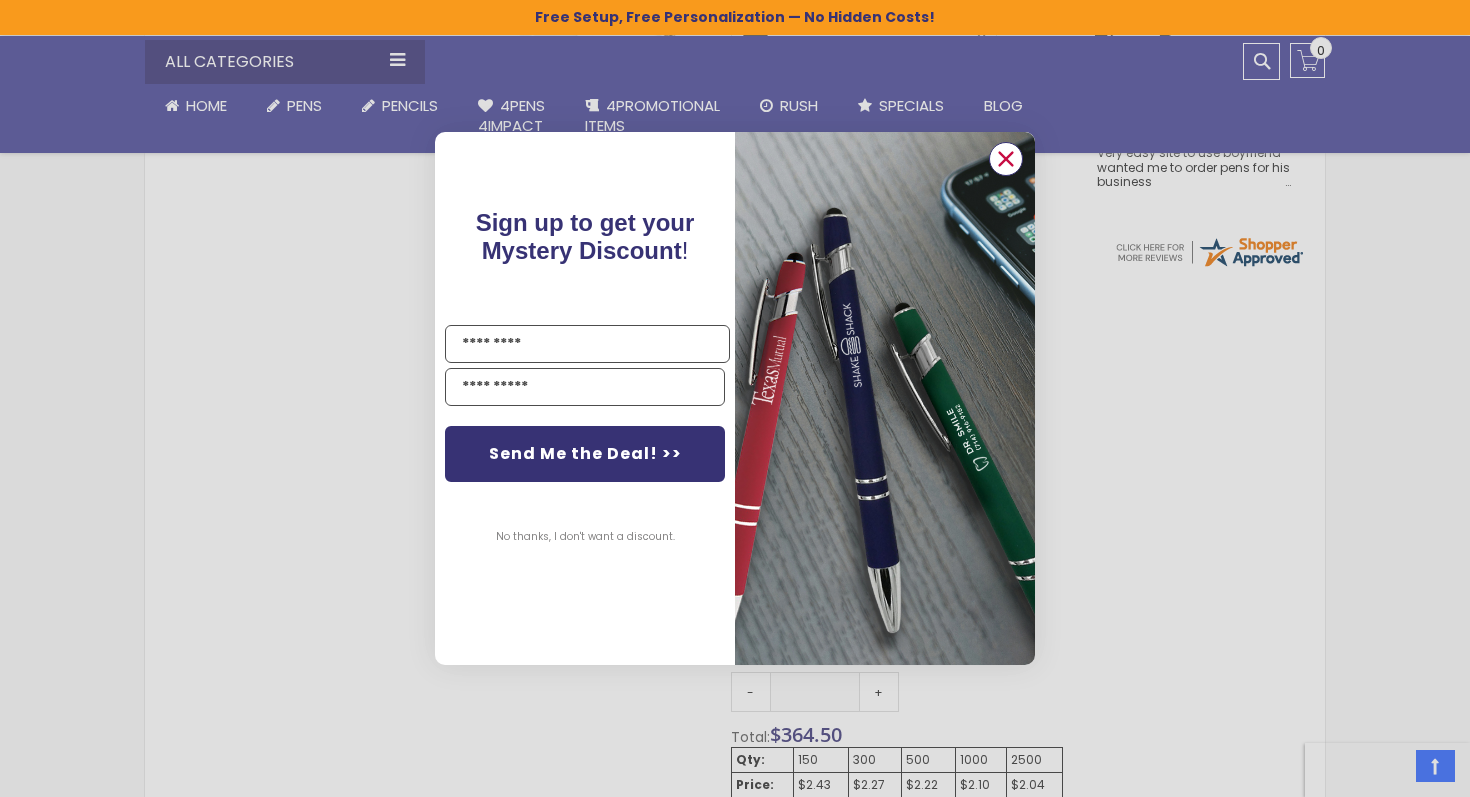 click 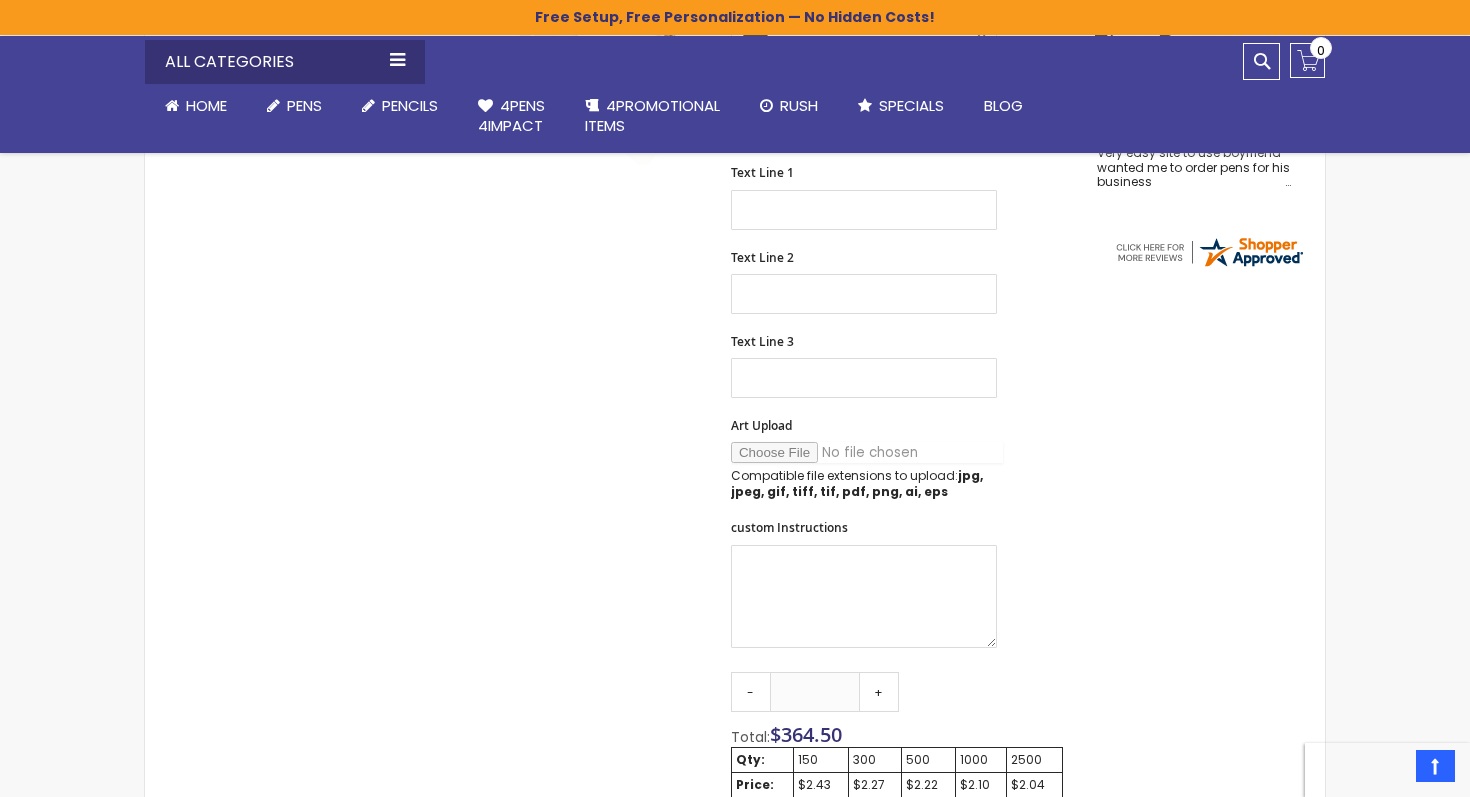 click on "Art Upload" at bounding box center (867, 452) 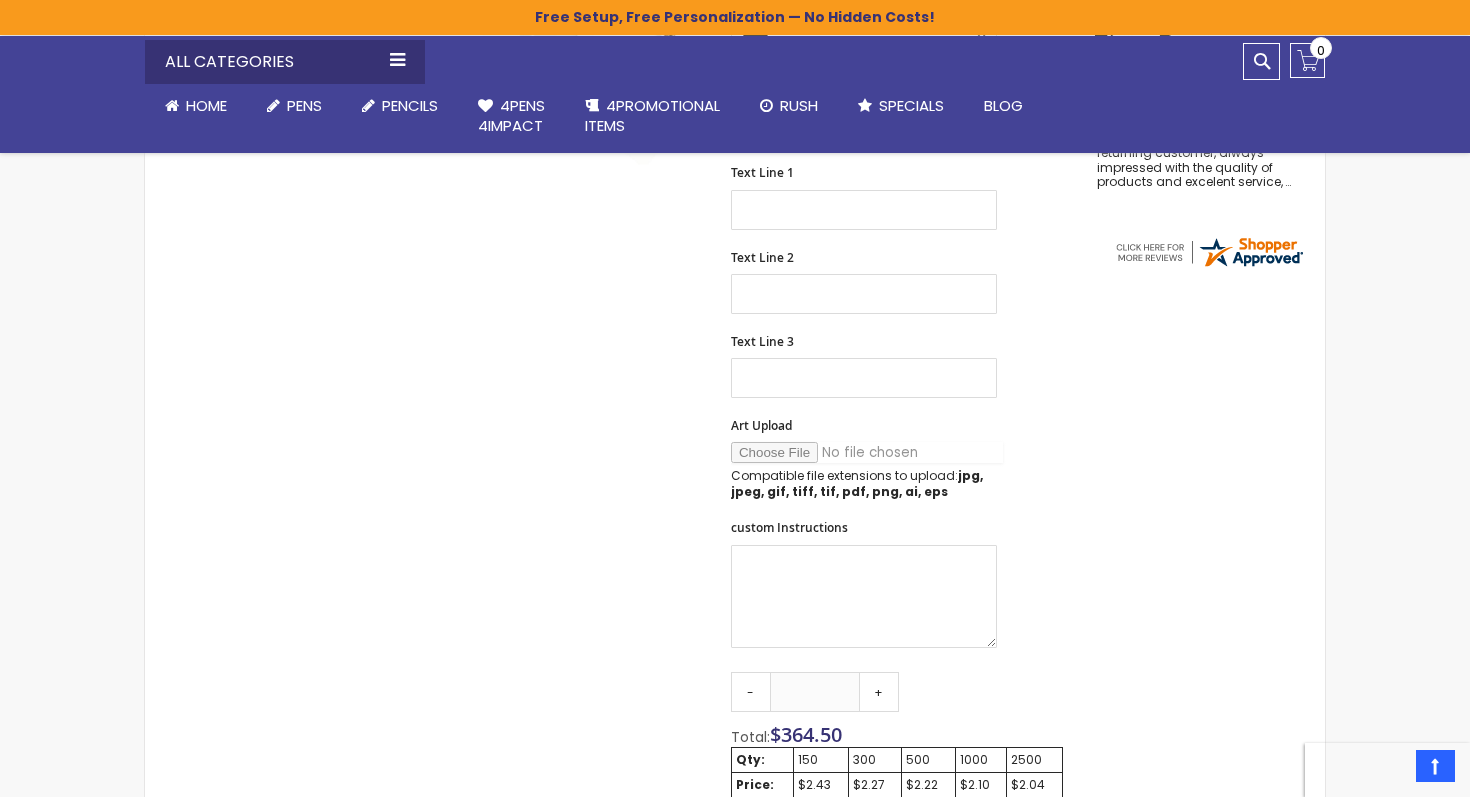 type on "**********" 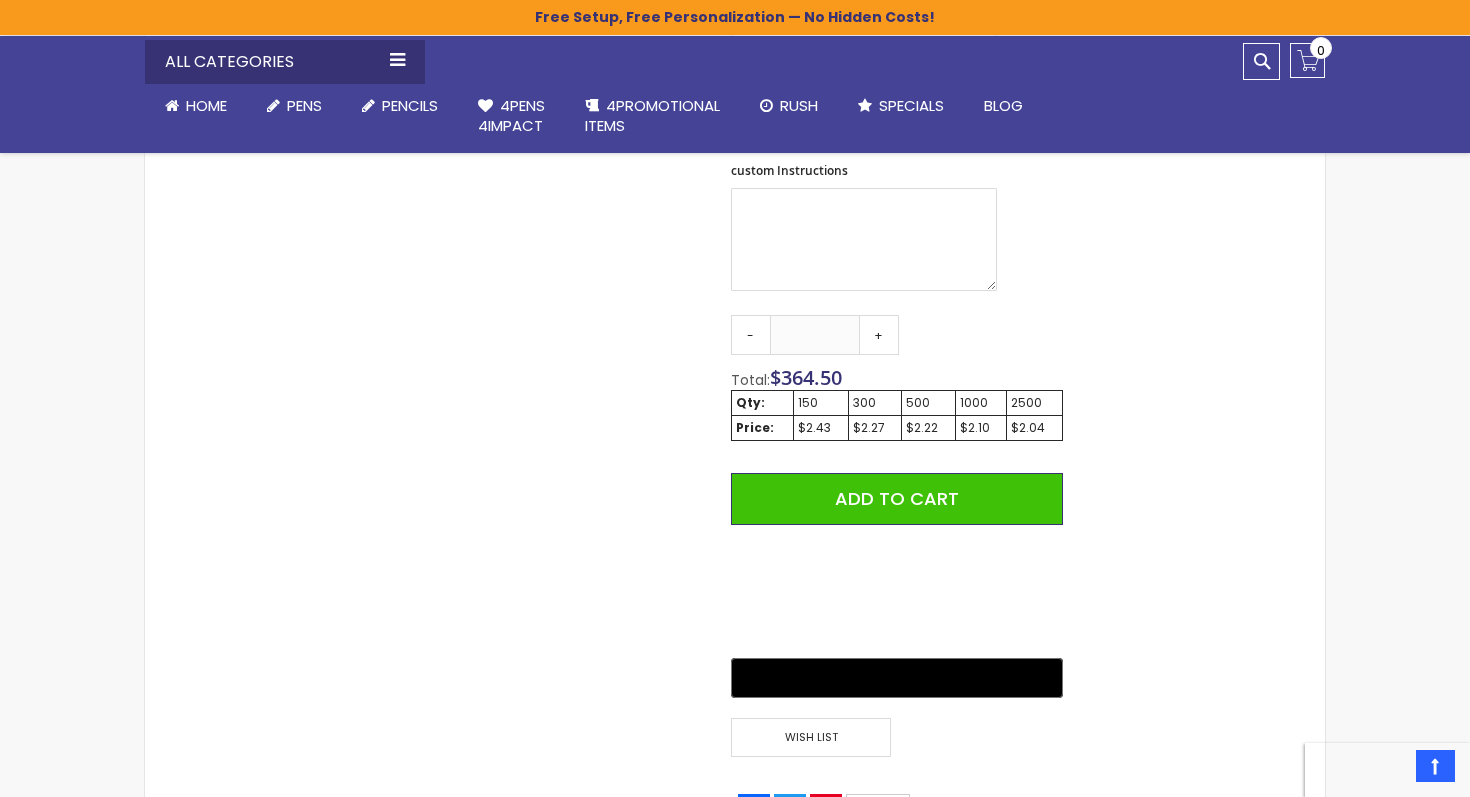 scroll, scrollTop: 1048, scrollLeft: 0, axis: vertical 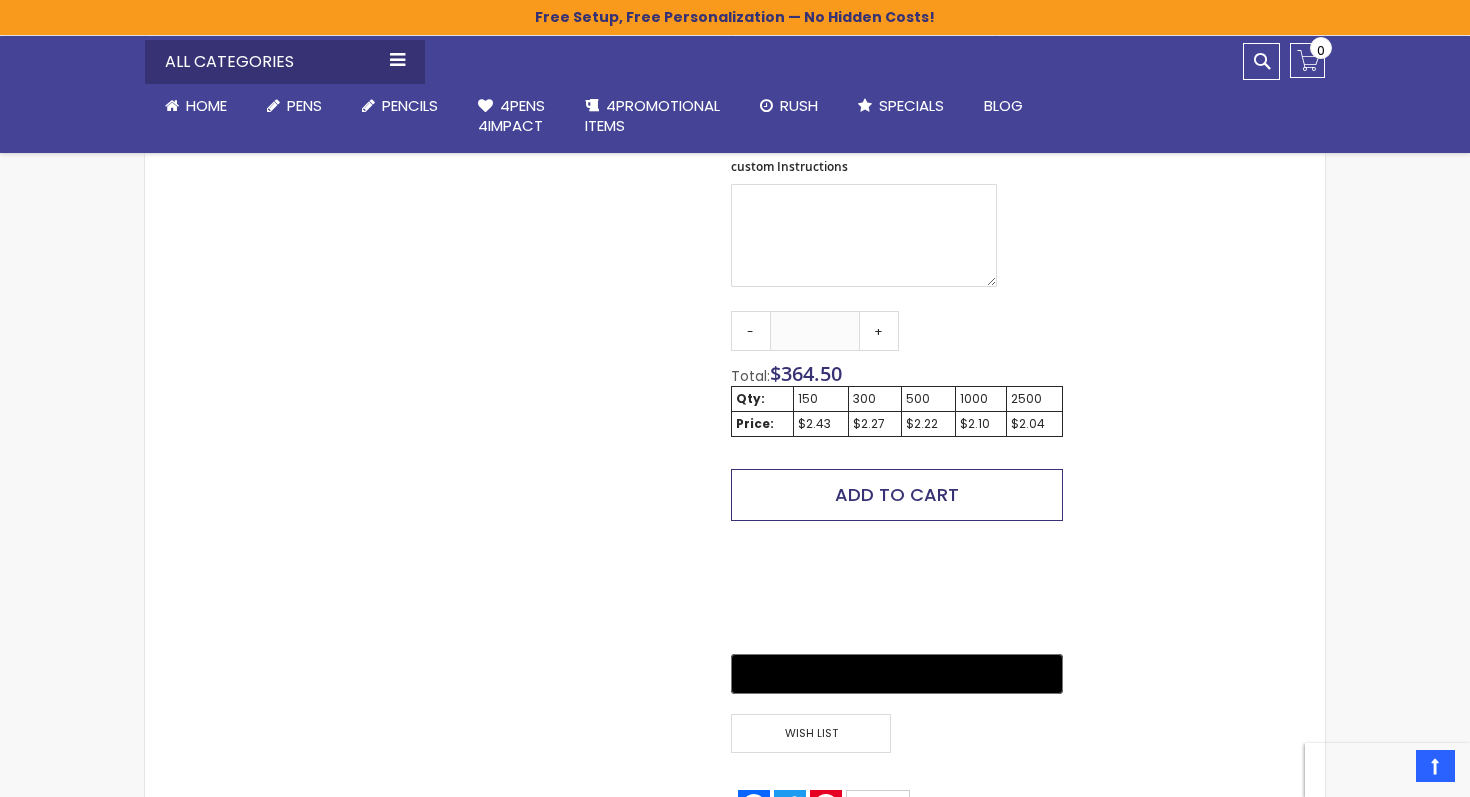 click on "Add to Cart" at bounding box center (897, 495) 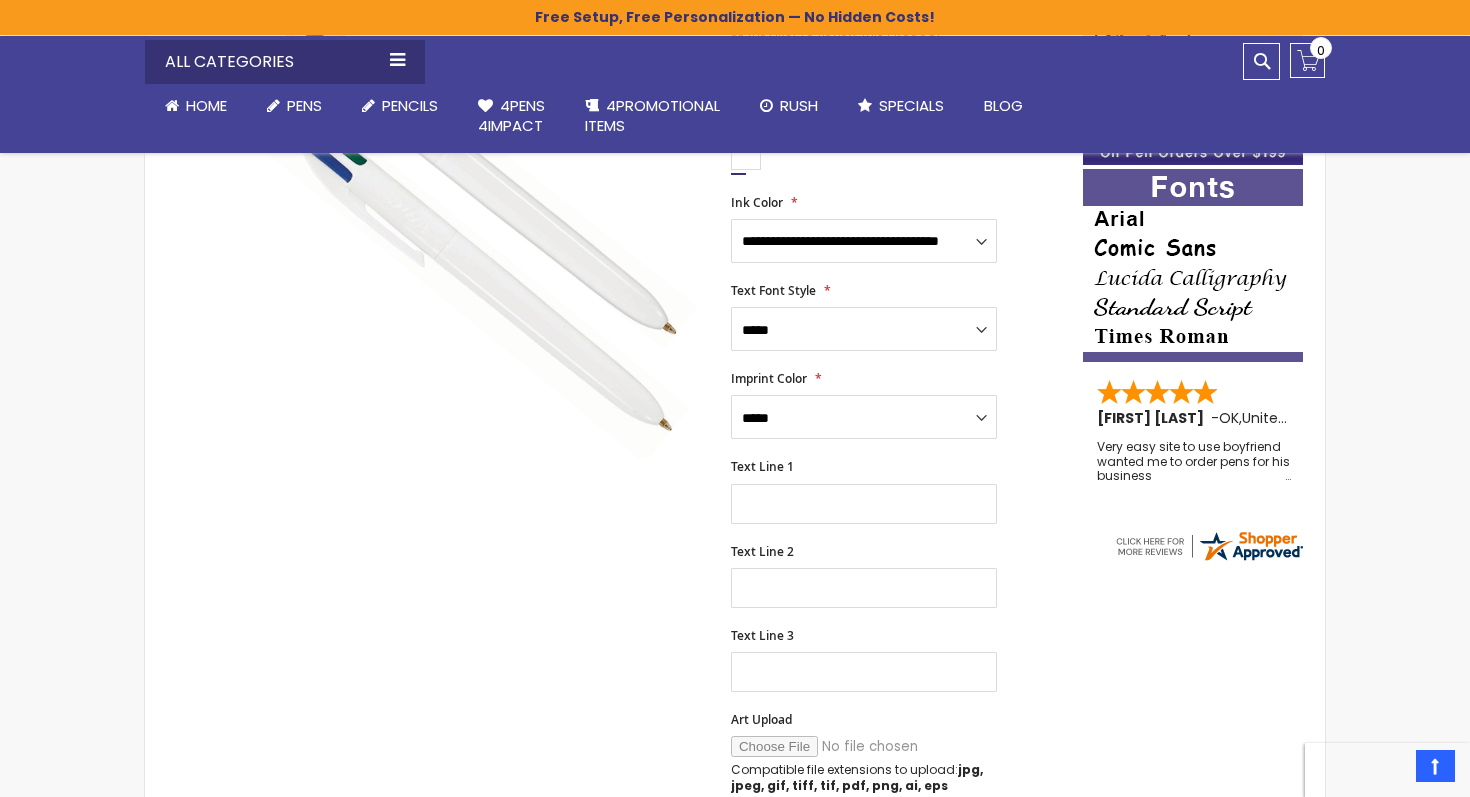 scroll, scrollTop: 373, scrollLeft: 0, axis: vertical 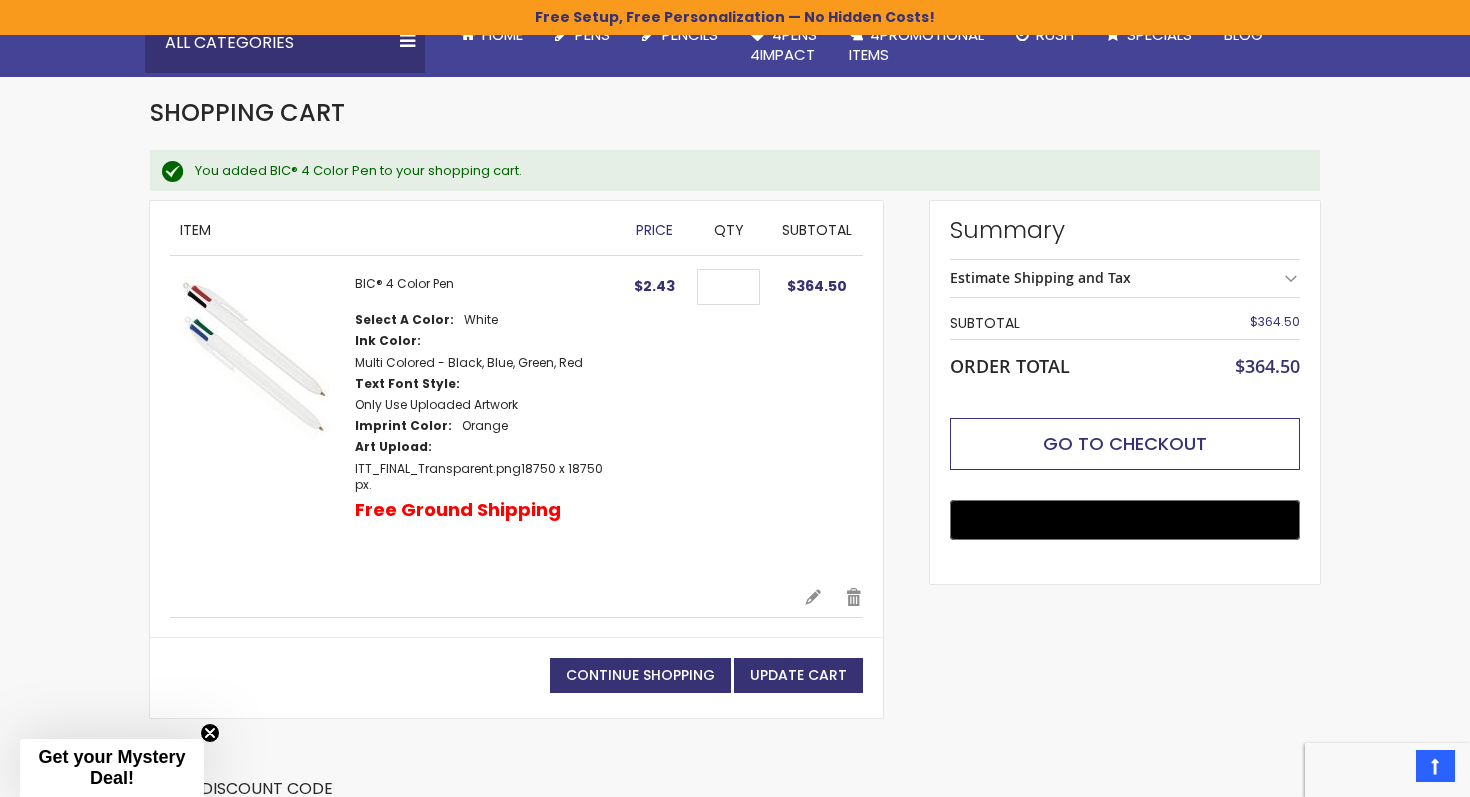 click on "Go to Checkout" at bounding box center (1125, 444) 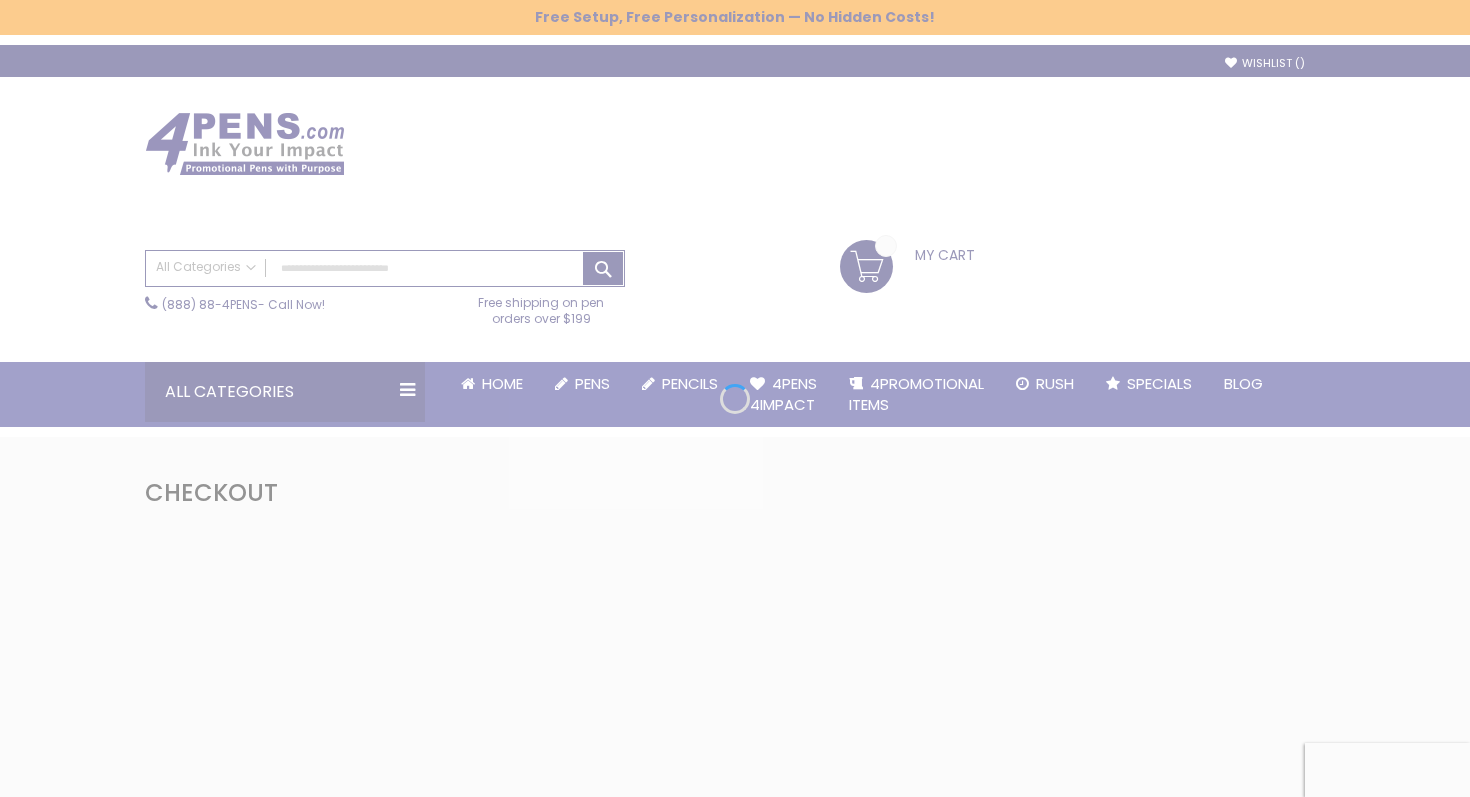 scroll, scrollTop: 0, scrollLeft: 0, axis: both 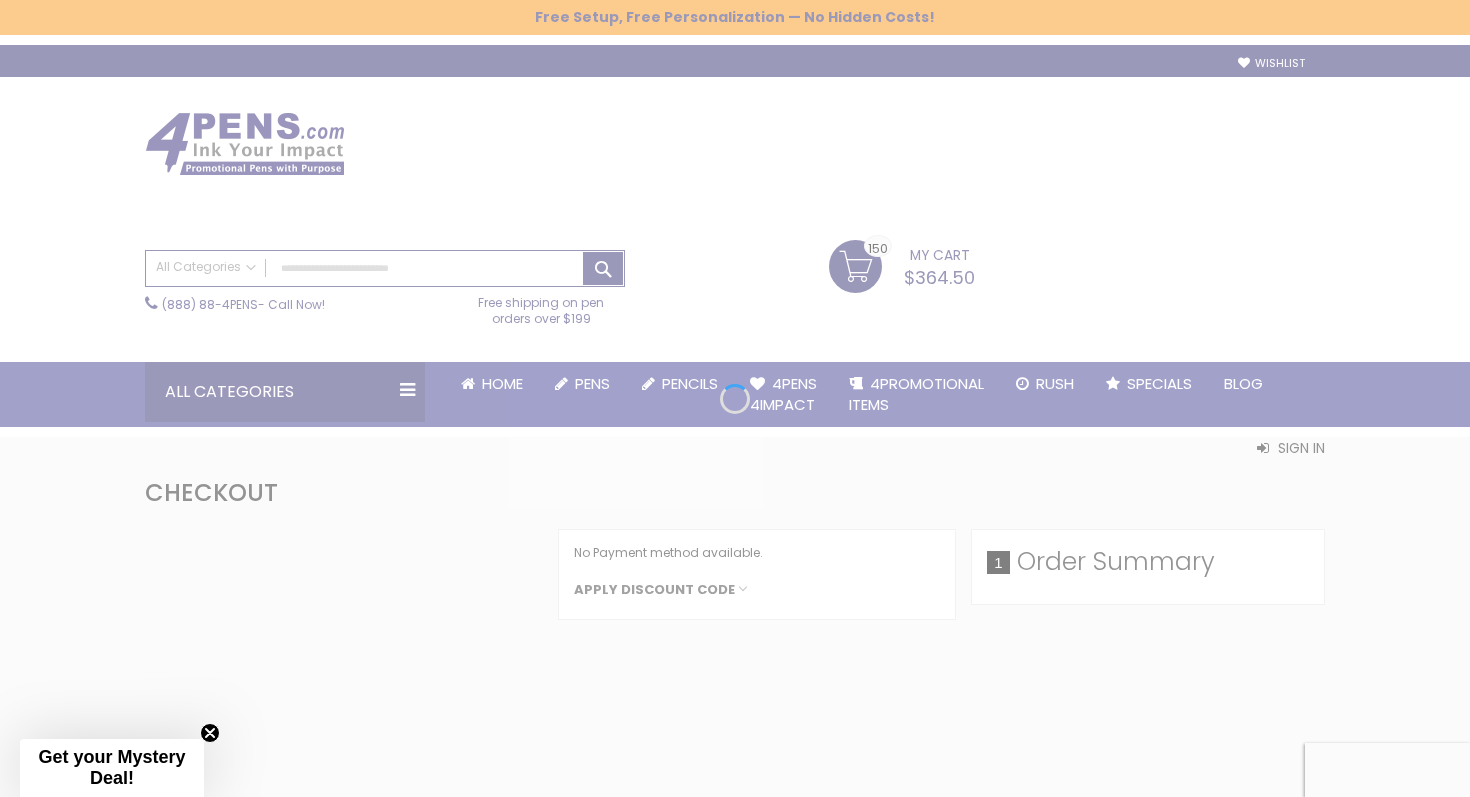 select on "*" 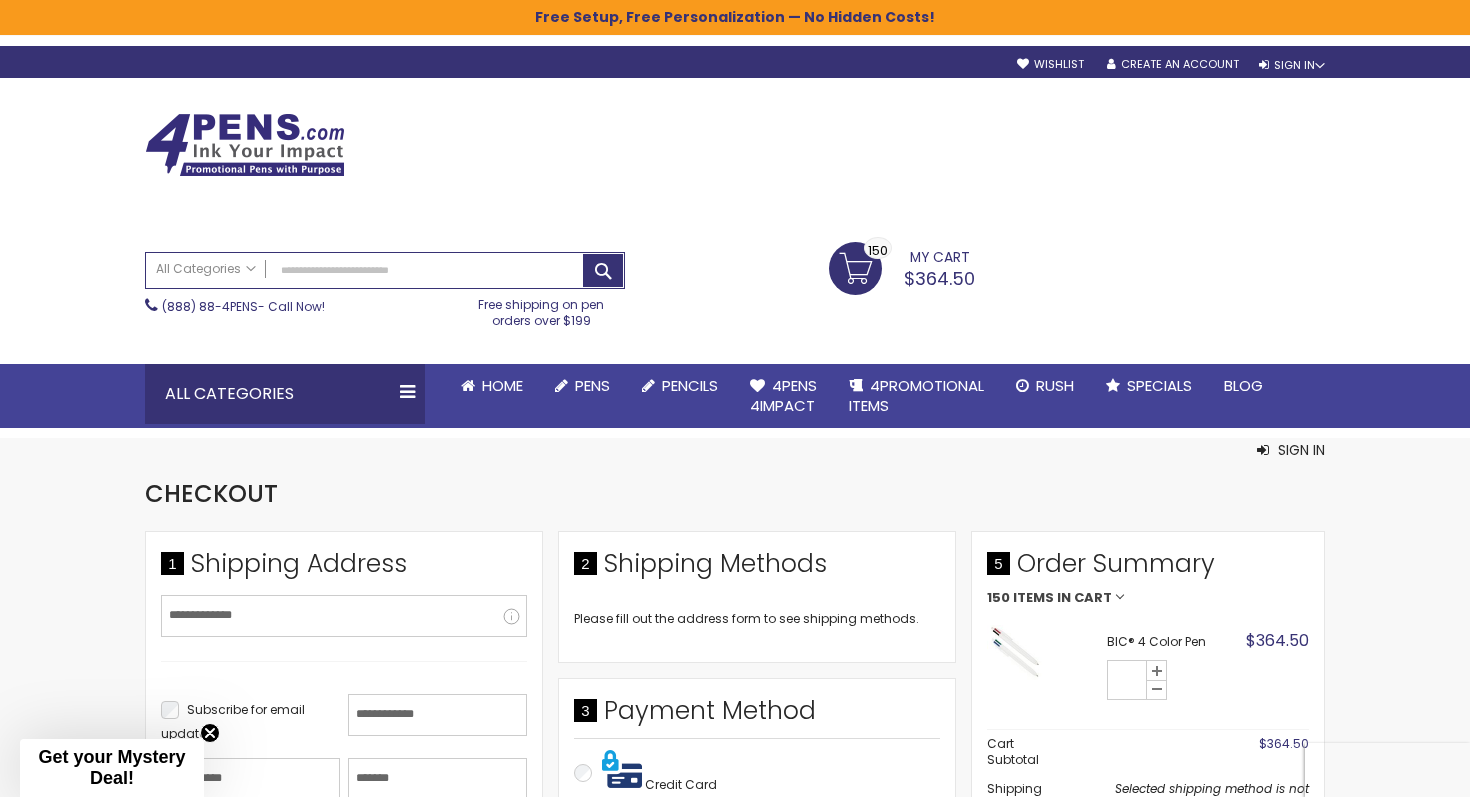 scroll, scrollTop: 0, scrollLeft: 0, axis: both 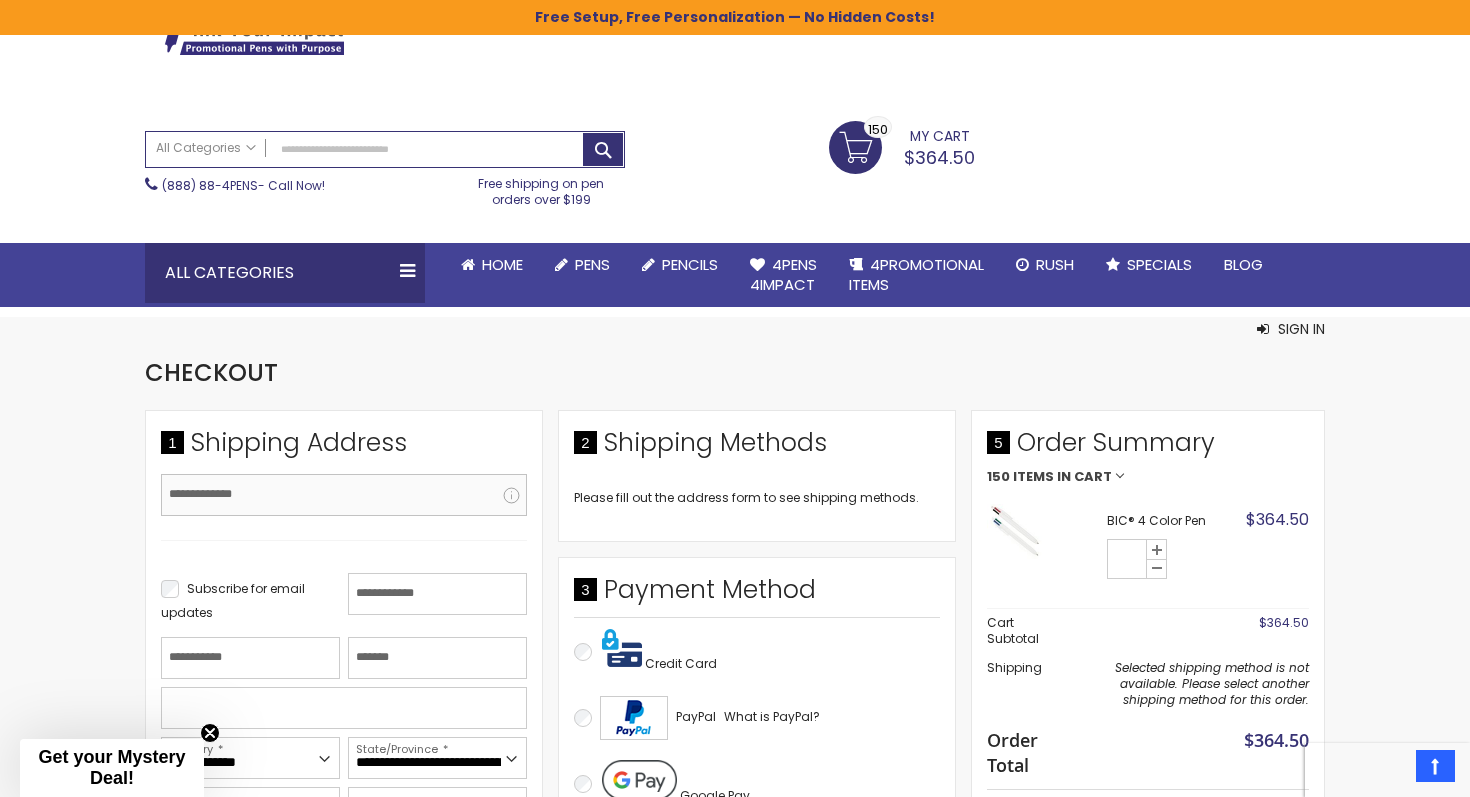 click on "Email Address" at bounding box center [344, 495] 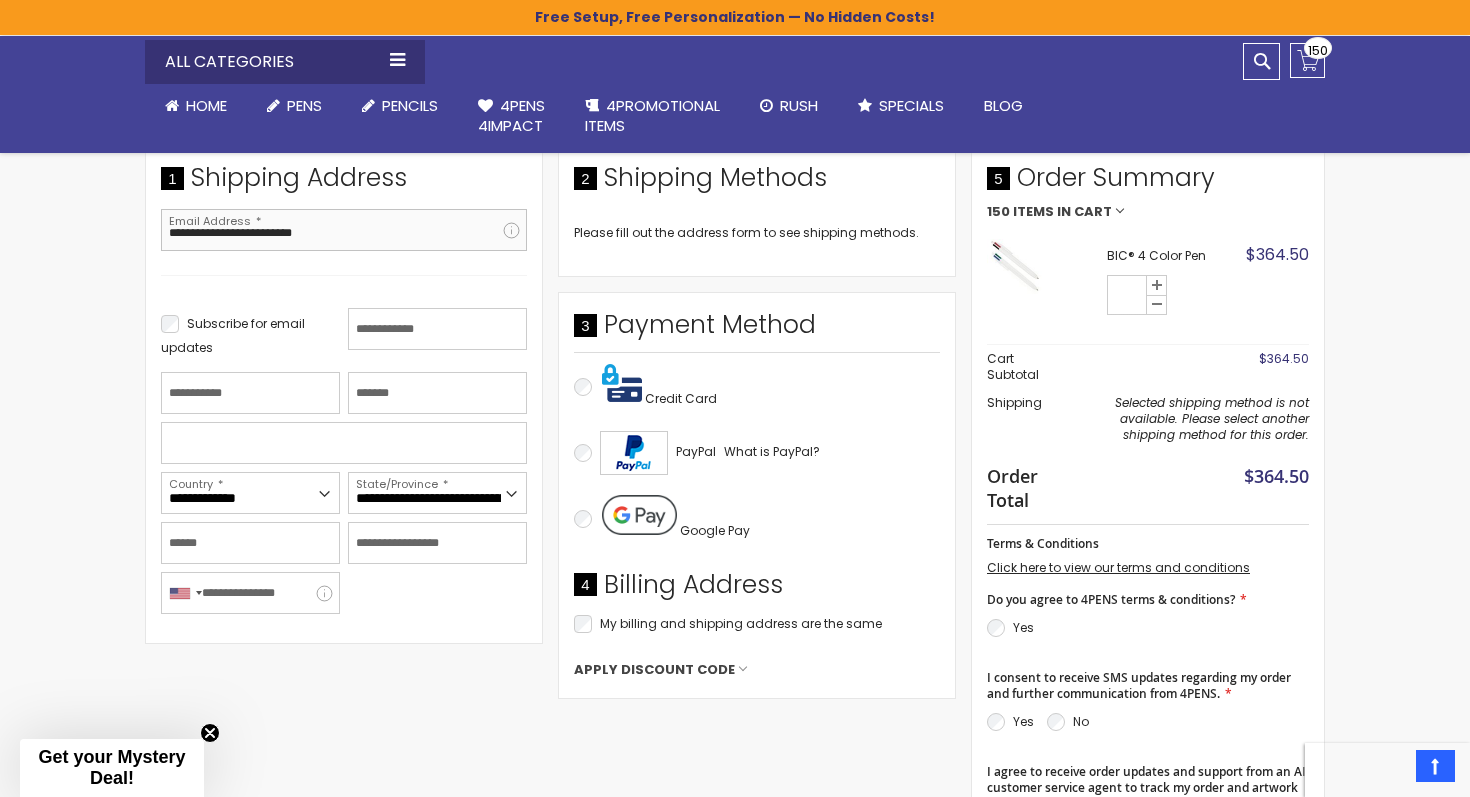 scroll, scrollTop: 368, scrollLeft: 0, axis: vertical 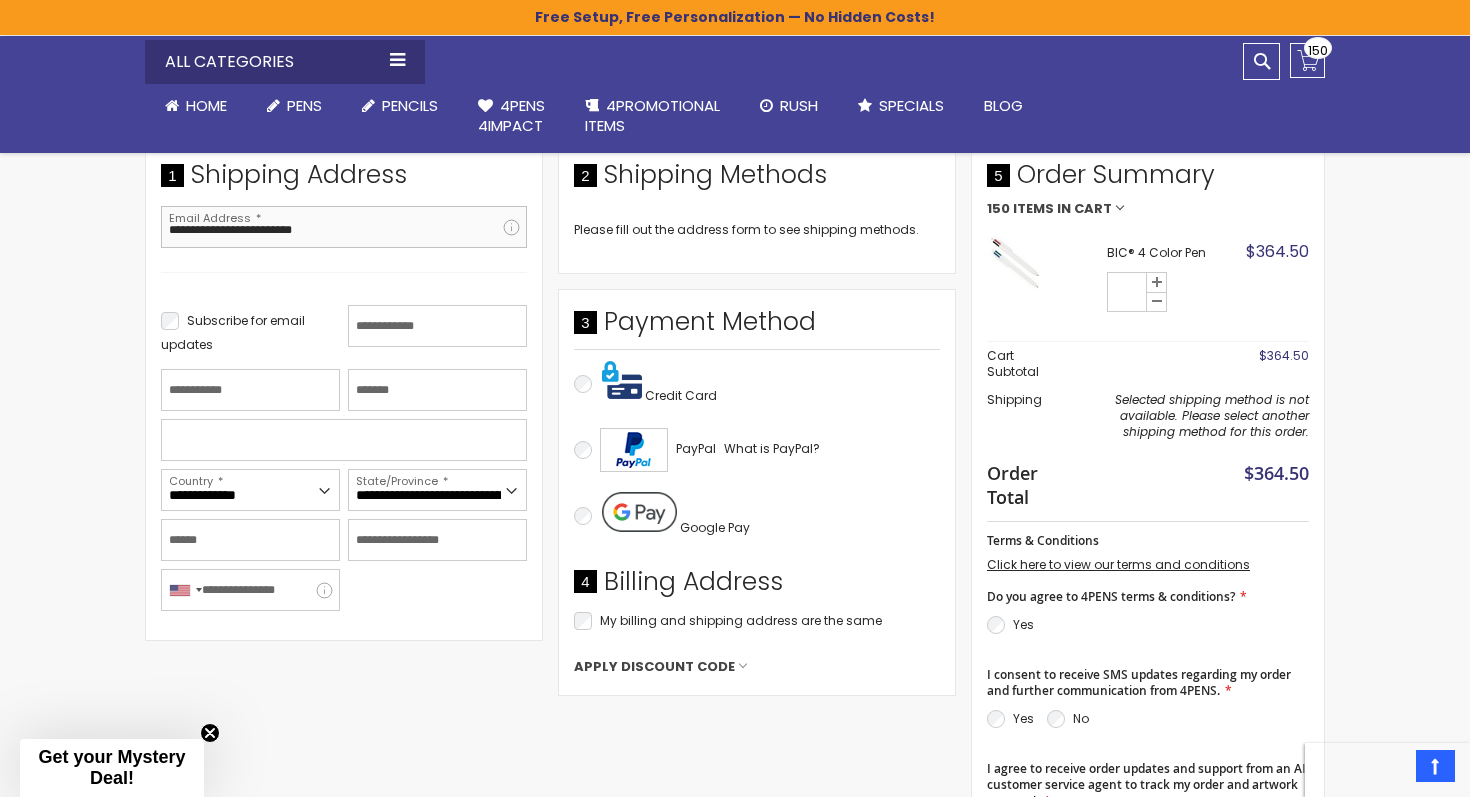 type on "**********" 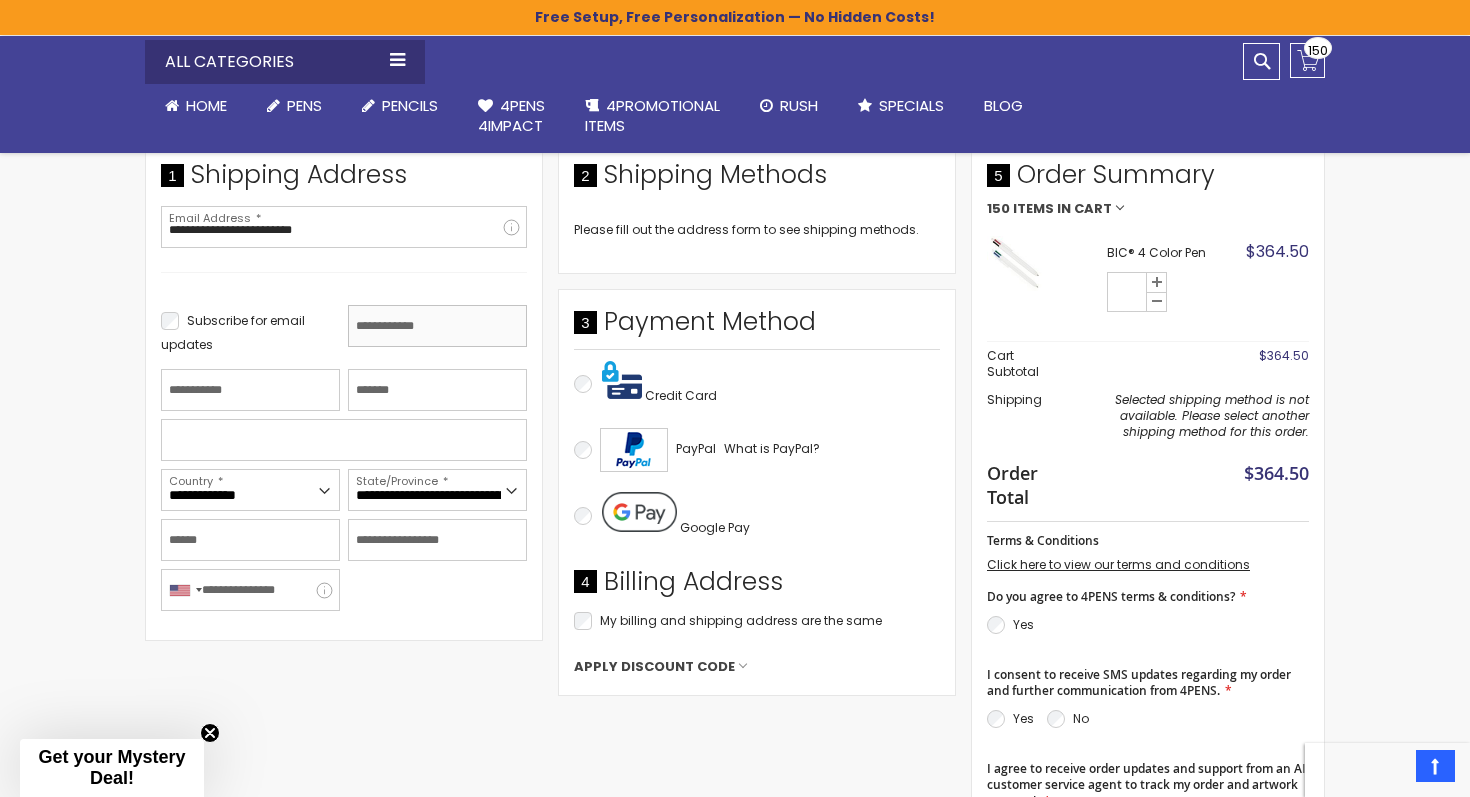 click on "First Name" at bounding box center (437, 326) 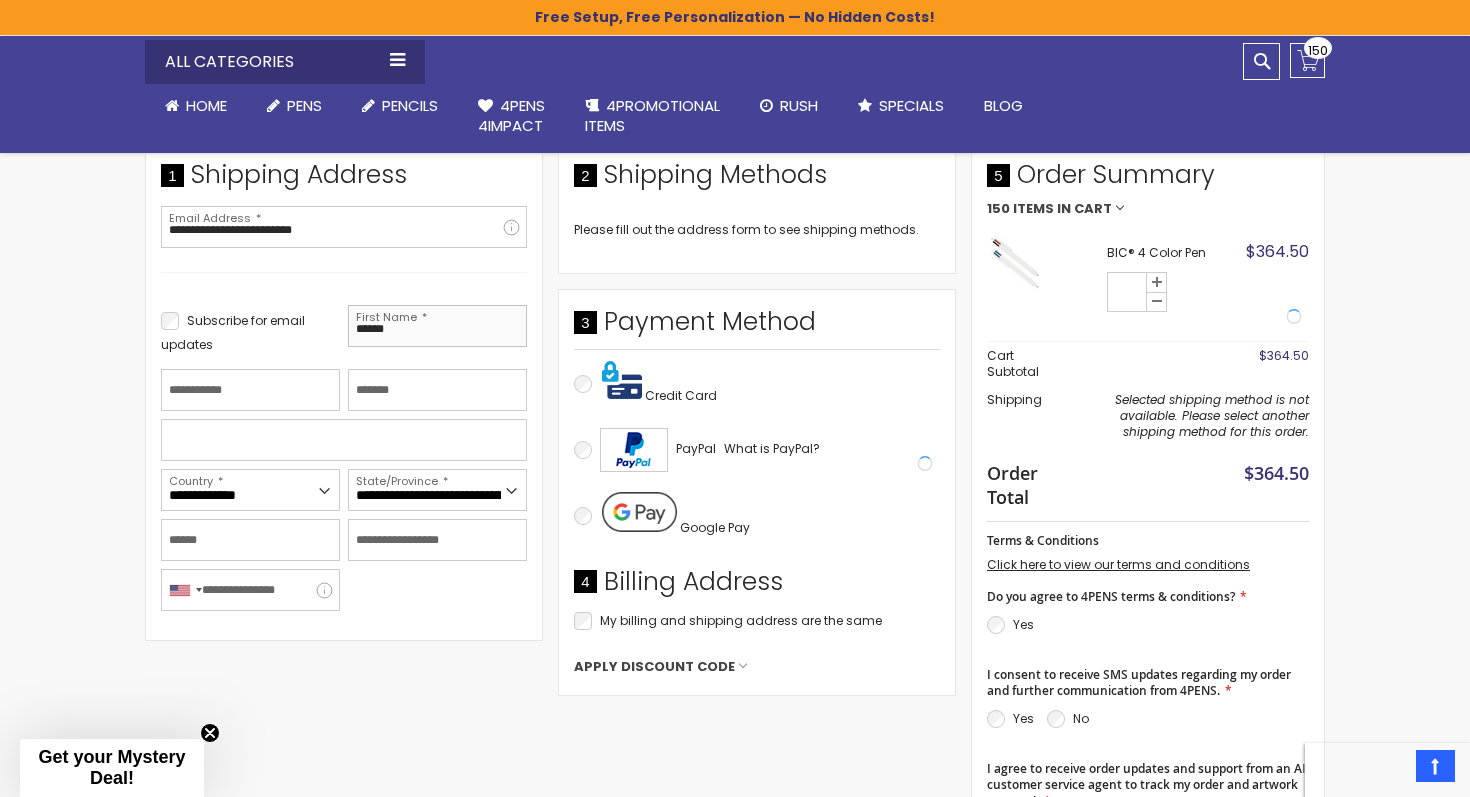 type on "******" 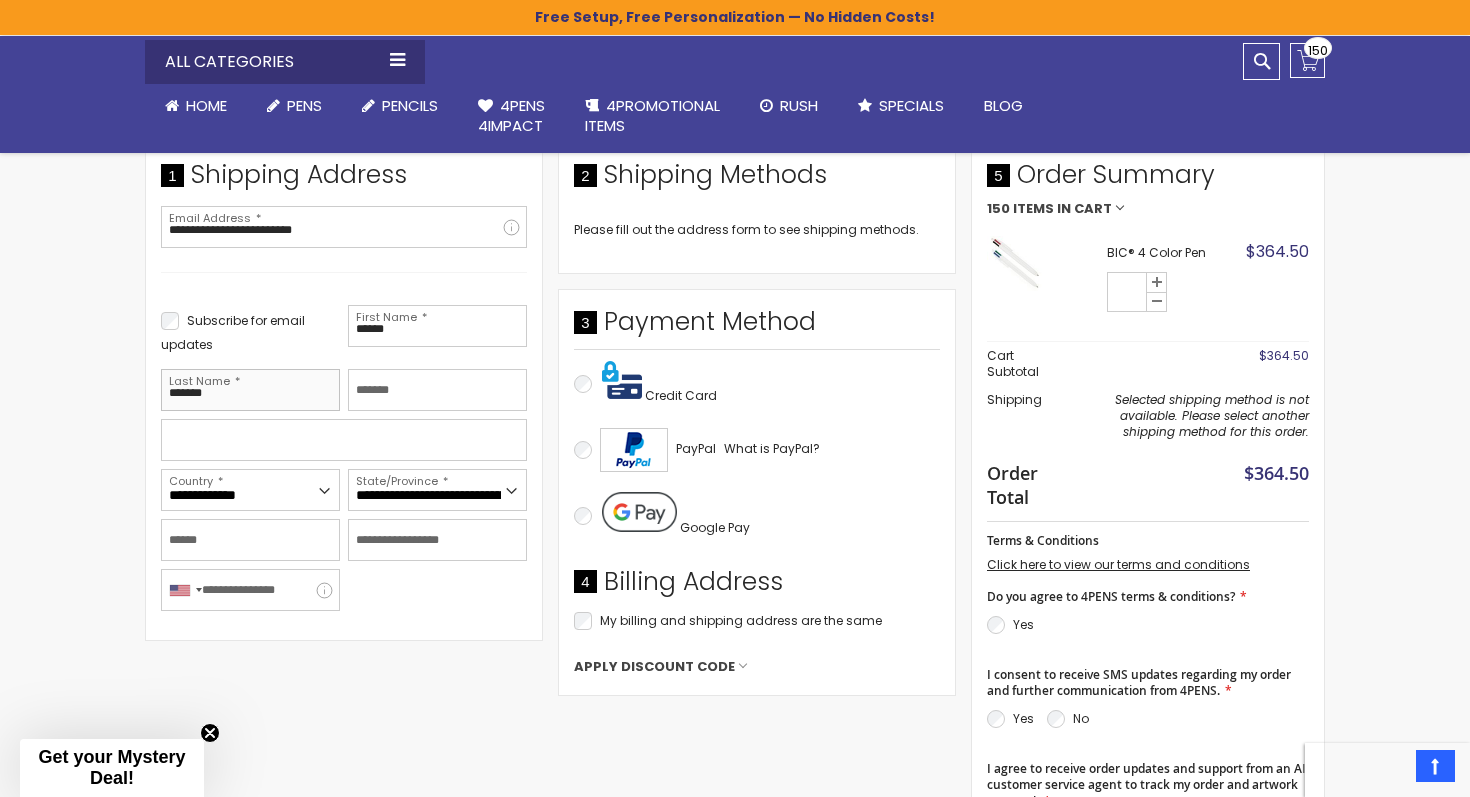type on "*******" 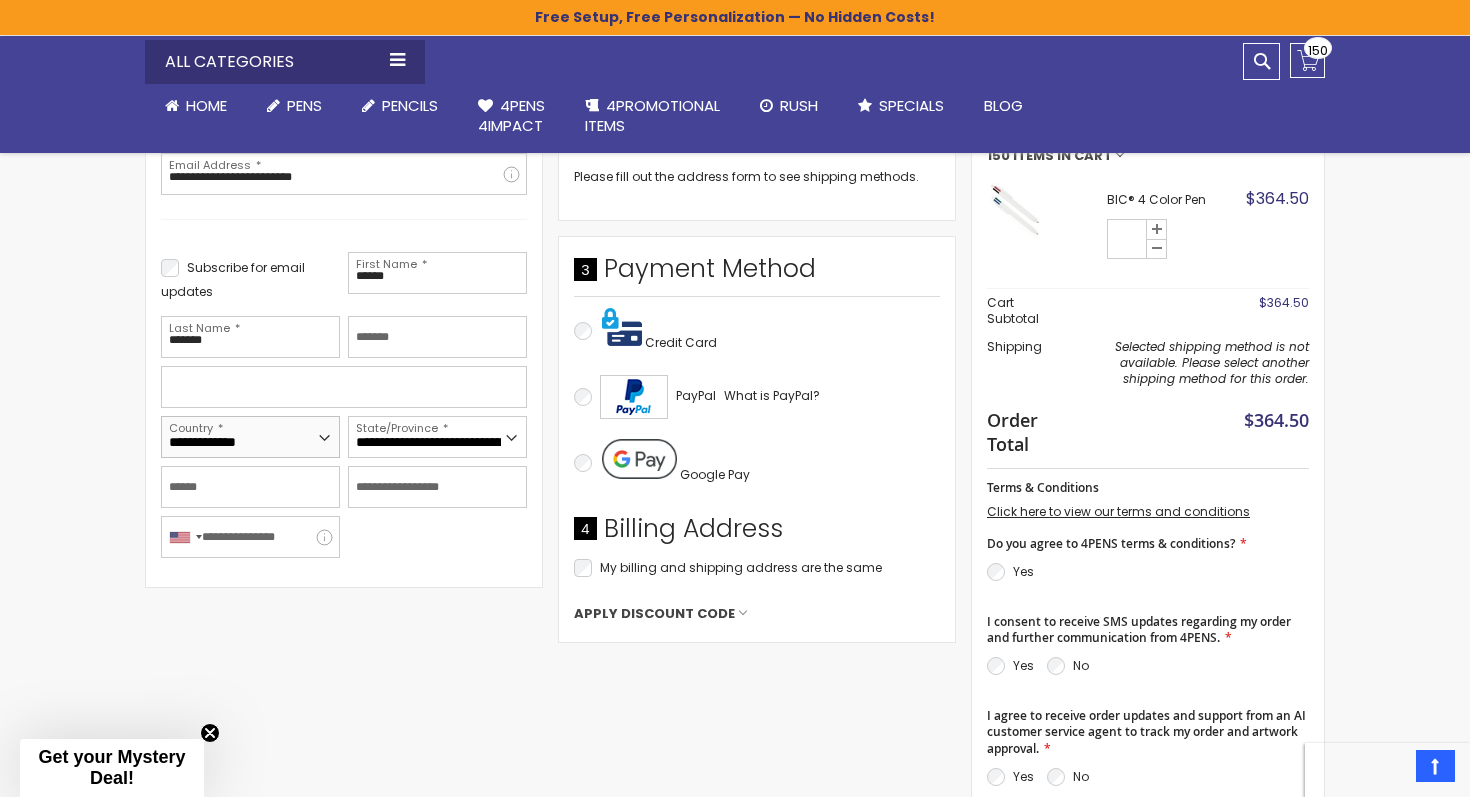 scroll, scrollTop: 449, scrollLeft: 0, axis: vertical 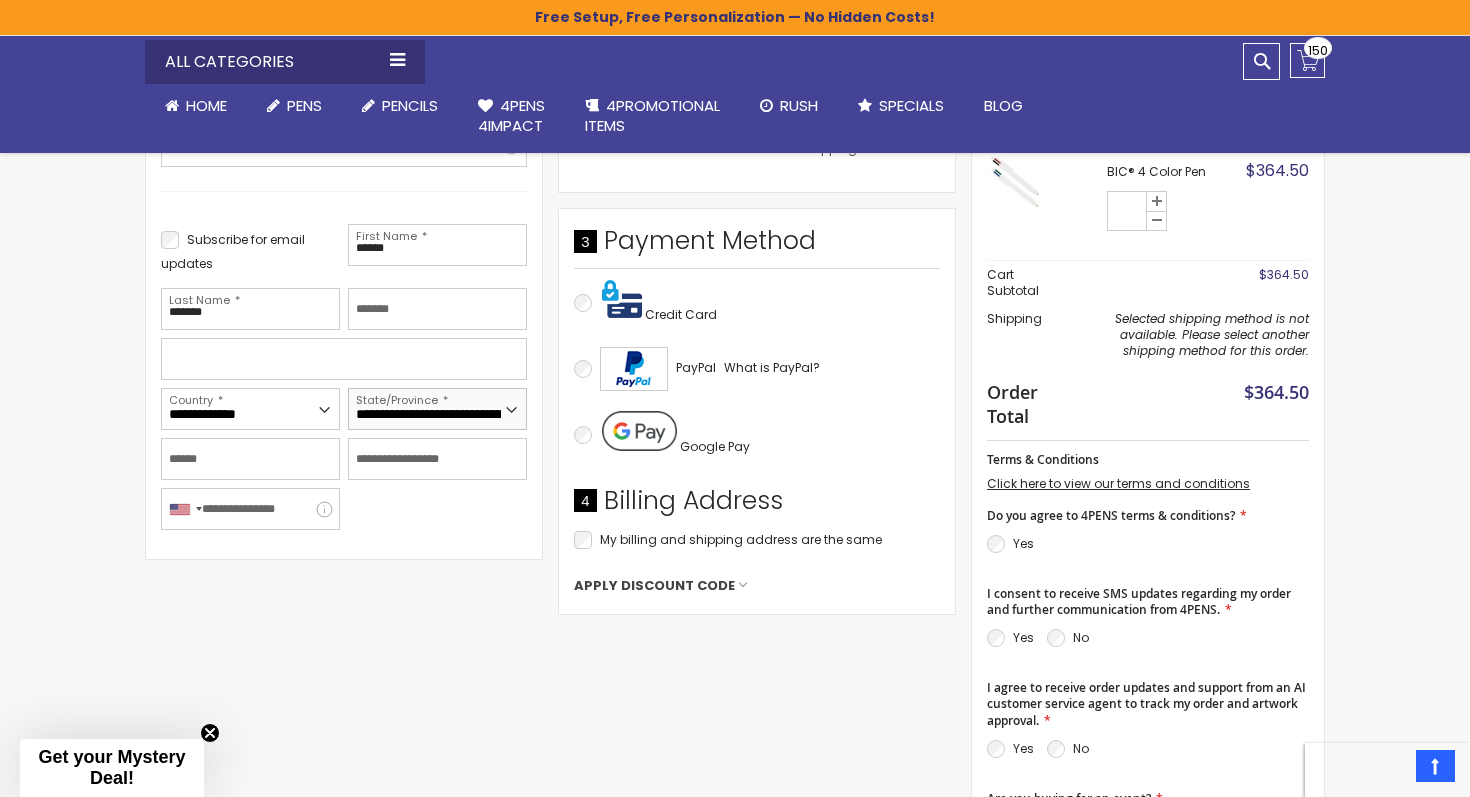click on "**********" at bounding box center [437, 409] 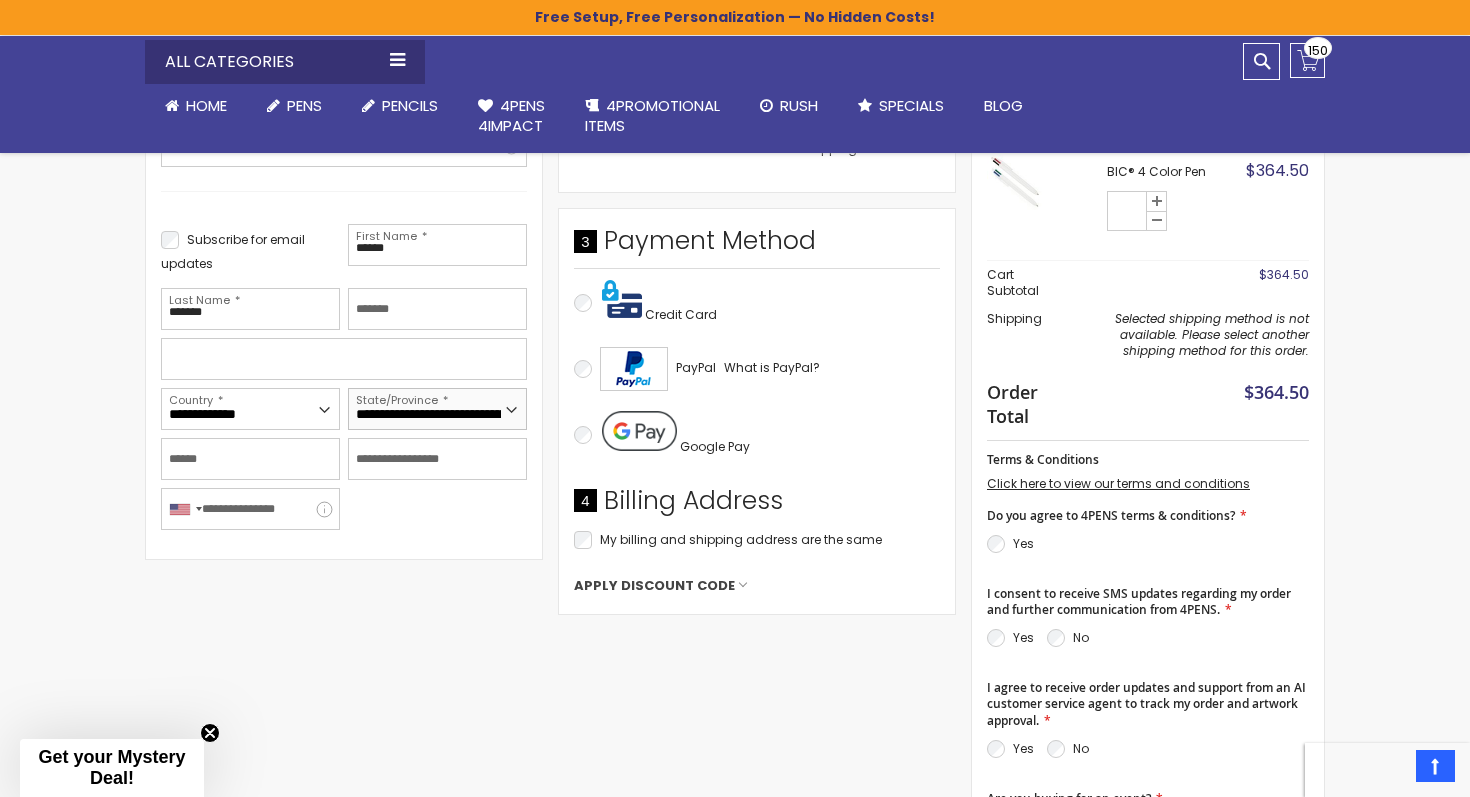 select on "**" 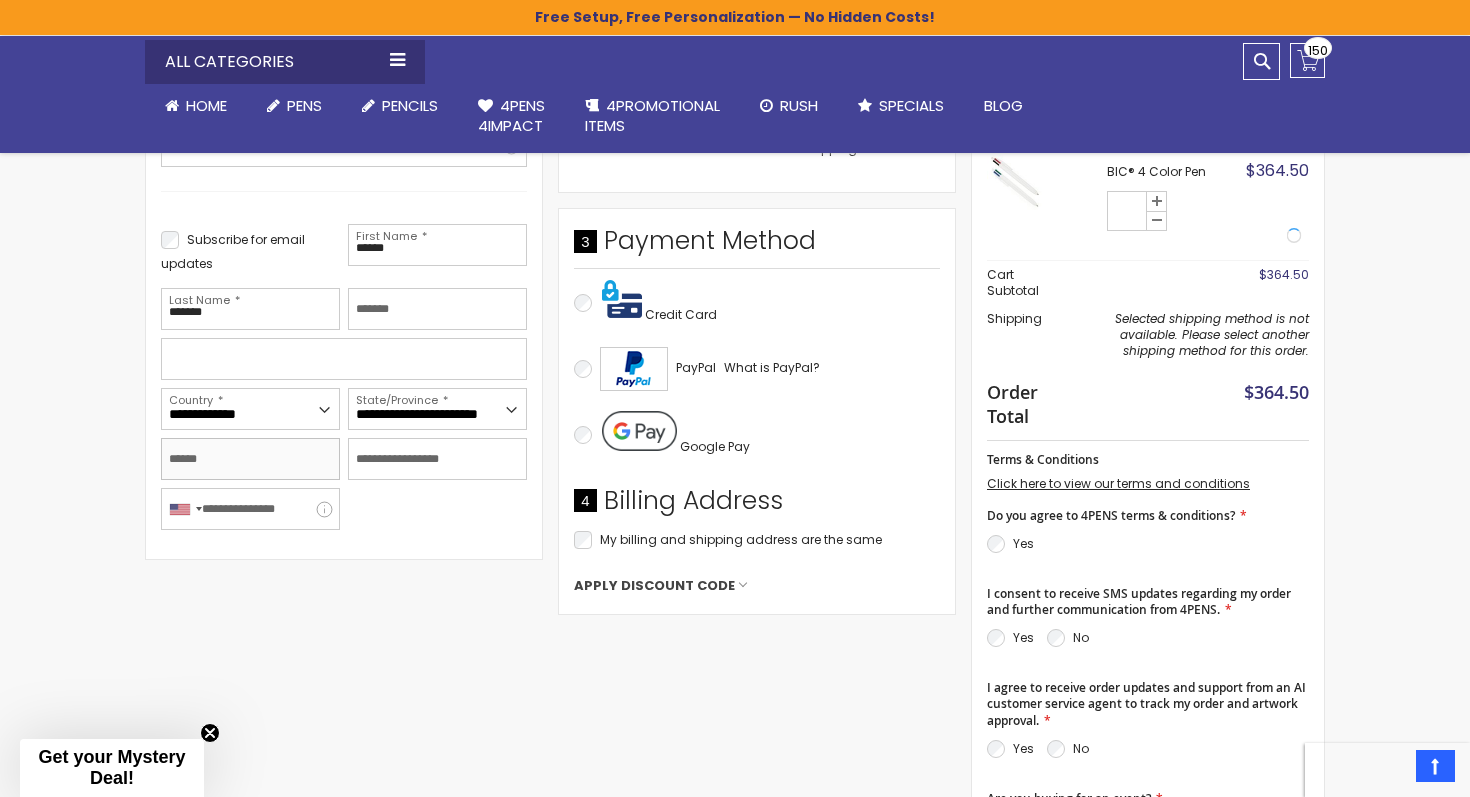 click on "City" at bounding box center (250, 459) 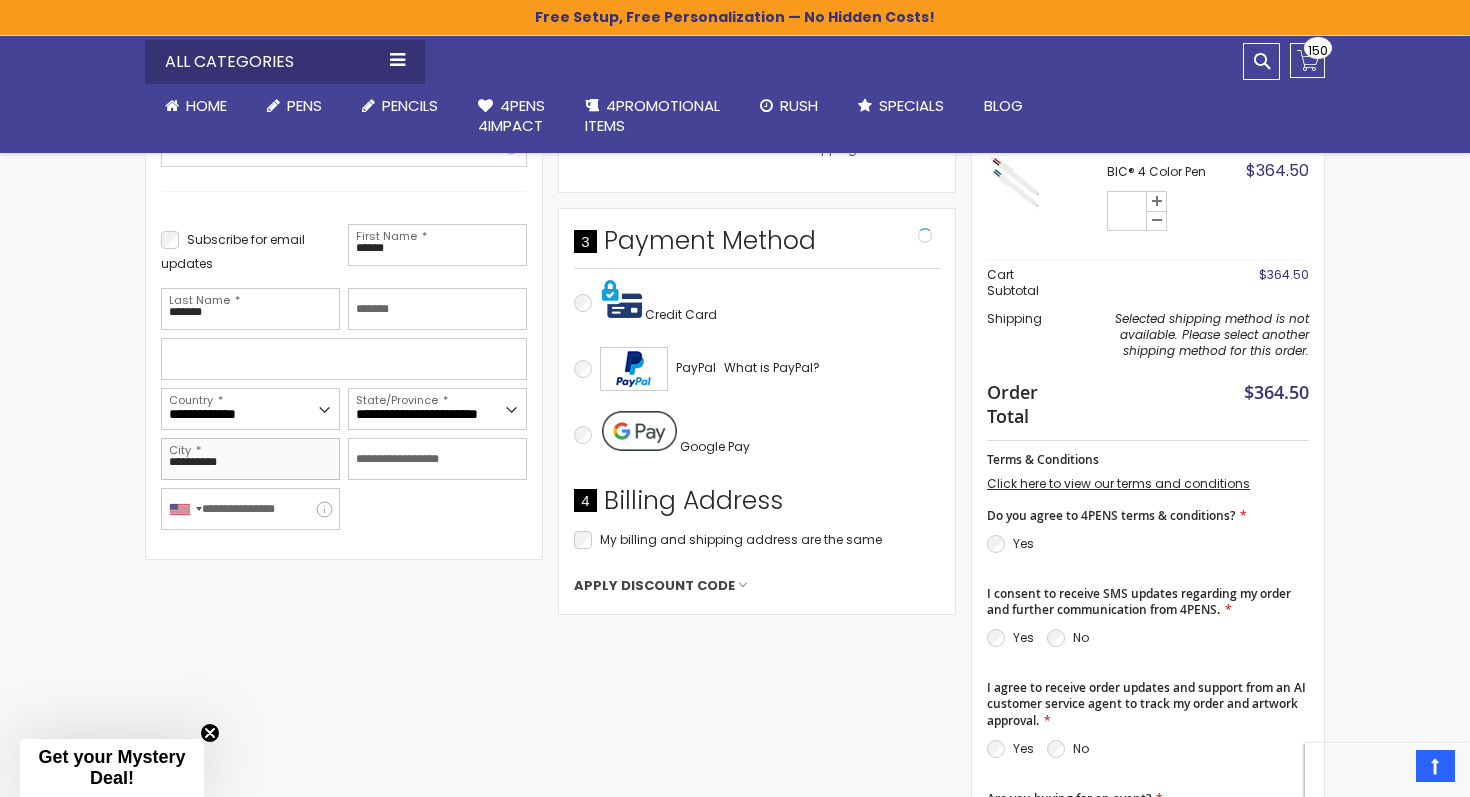 type on "**********" 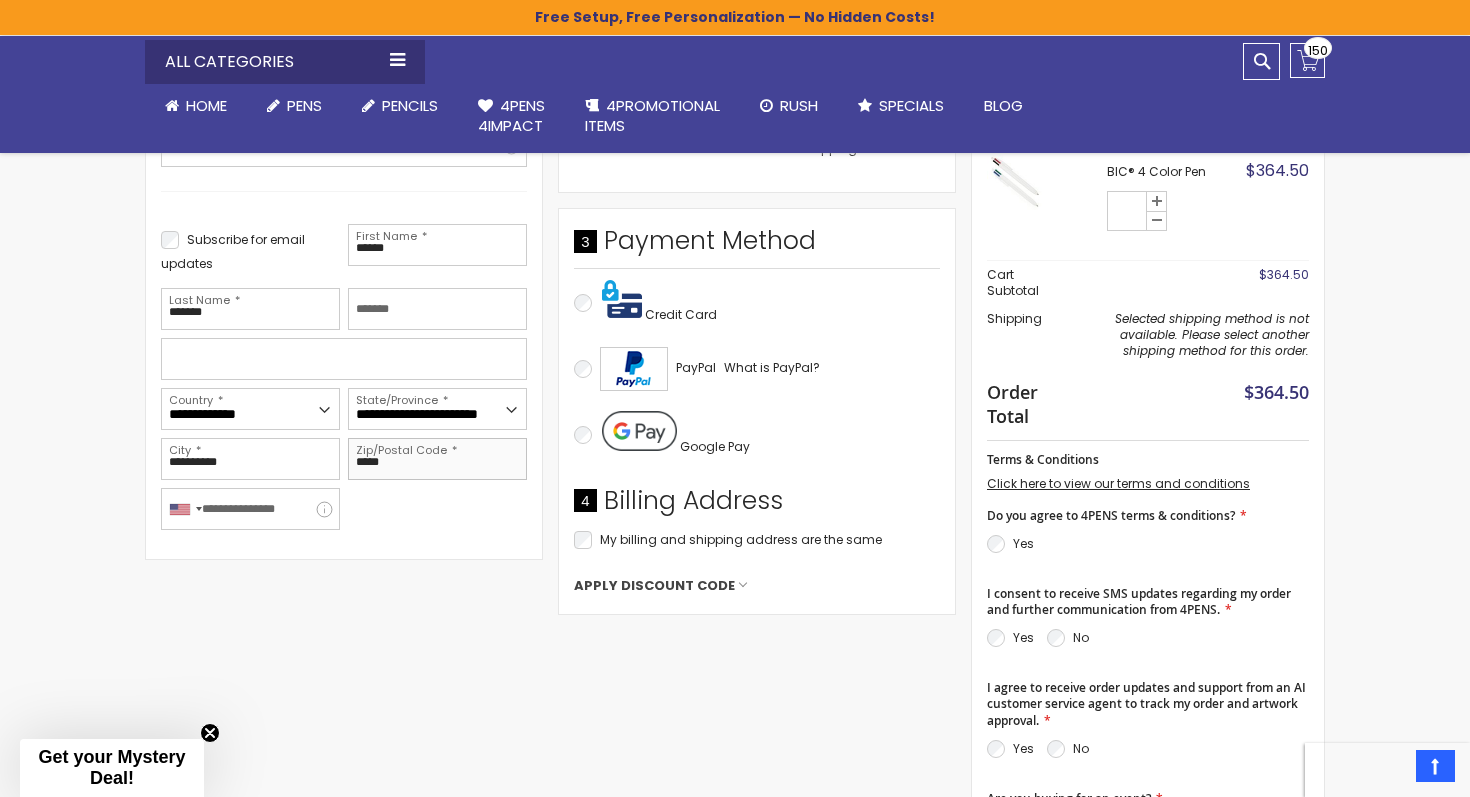 scroll, scrollTop: 415, scrollLeft: 0, axis: vertical 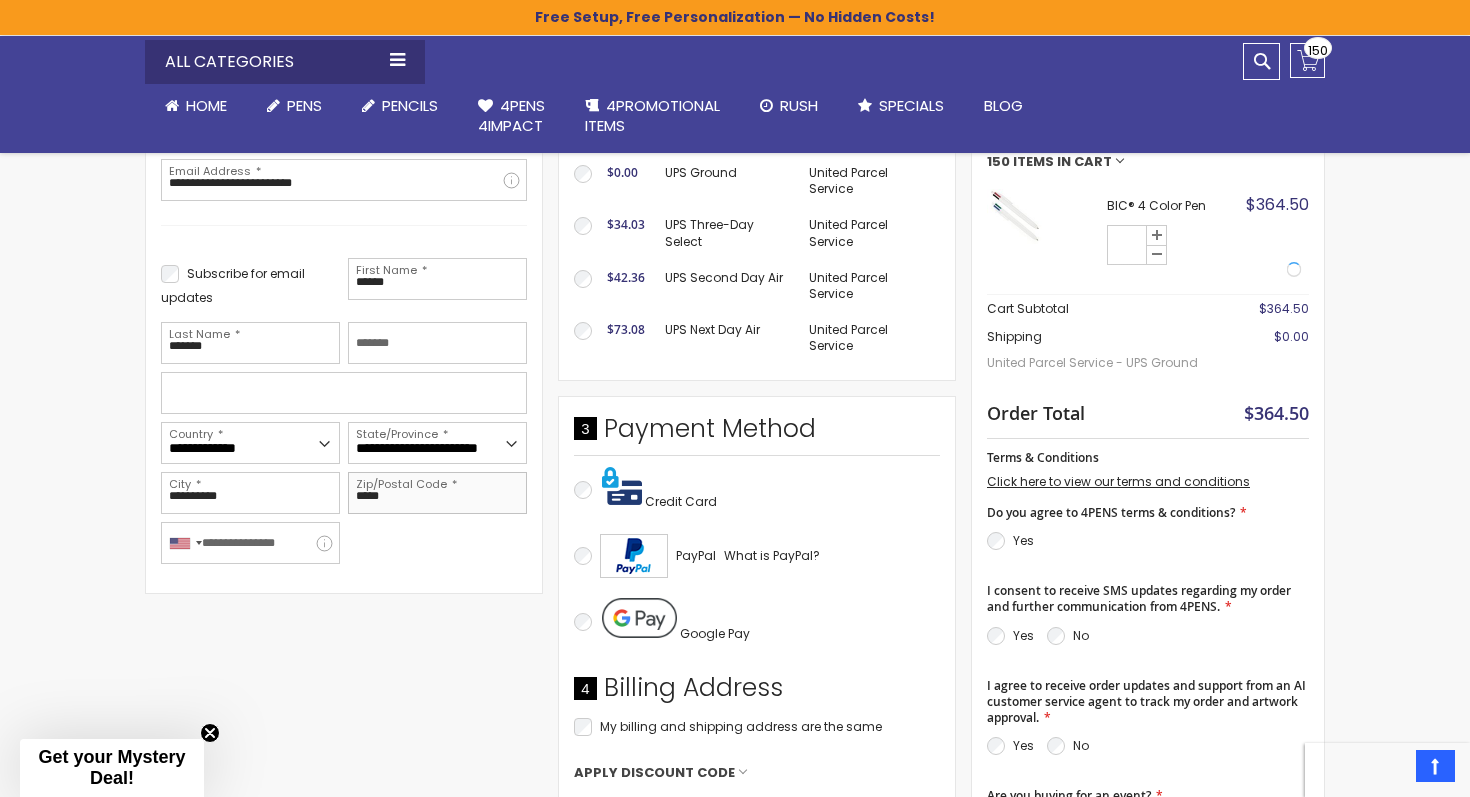 type on "*****" 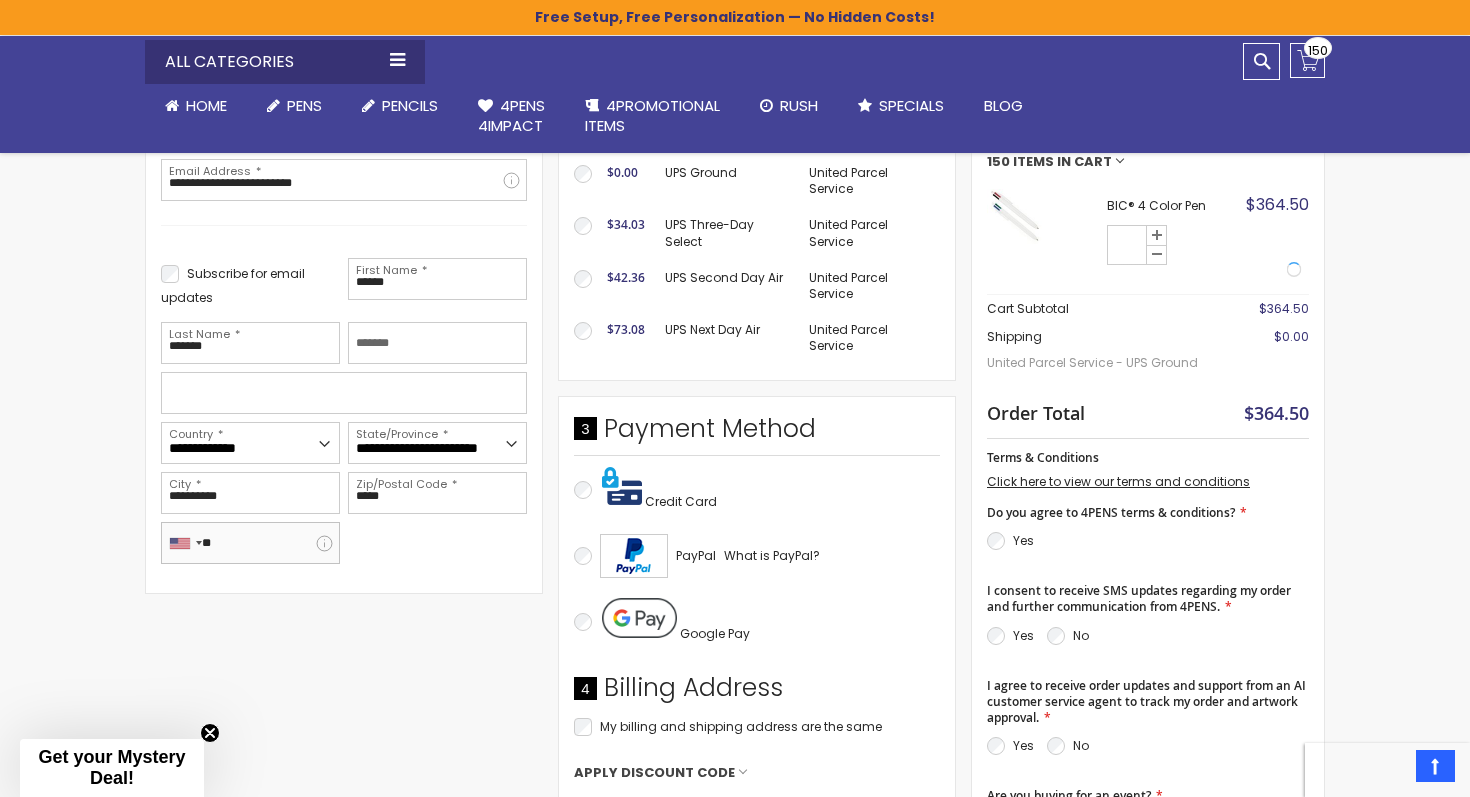 click on "**" at bounding box center [250, 543] 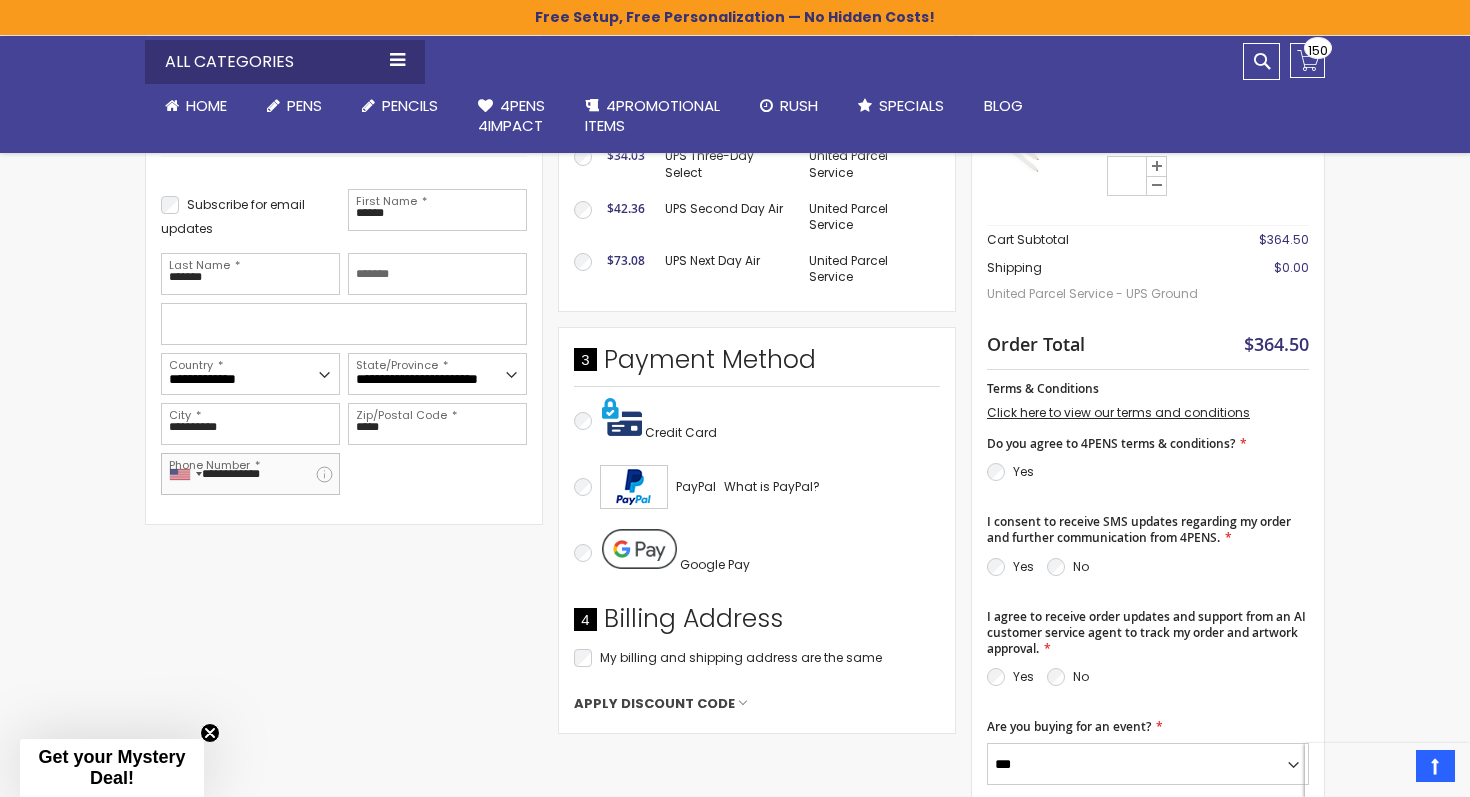 scroll, scrollTop: 519, scrollLeft: 0, axis: vertical 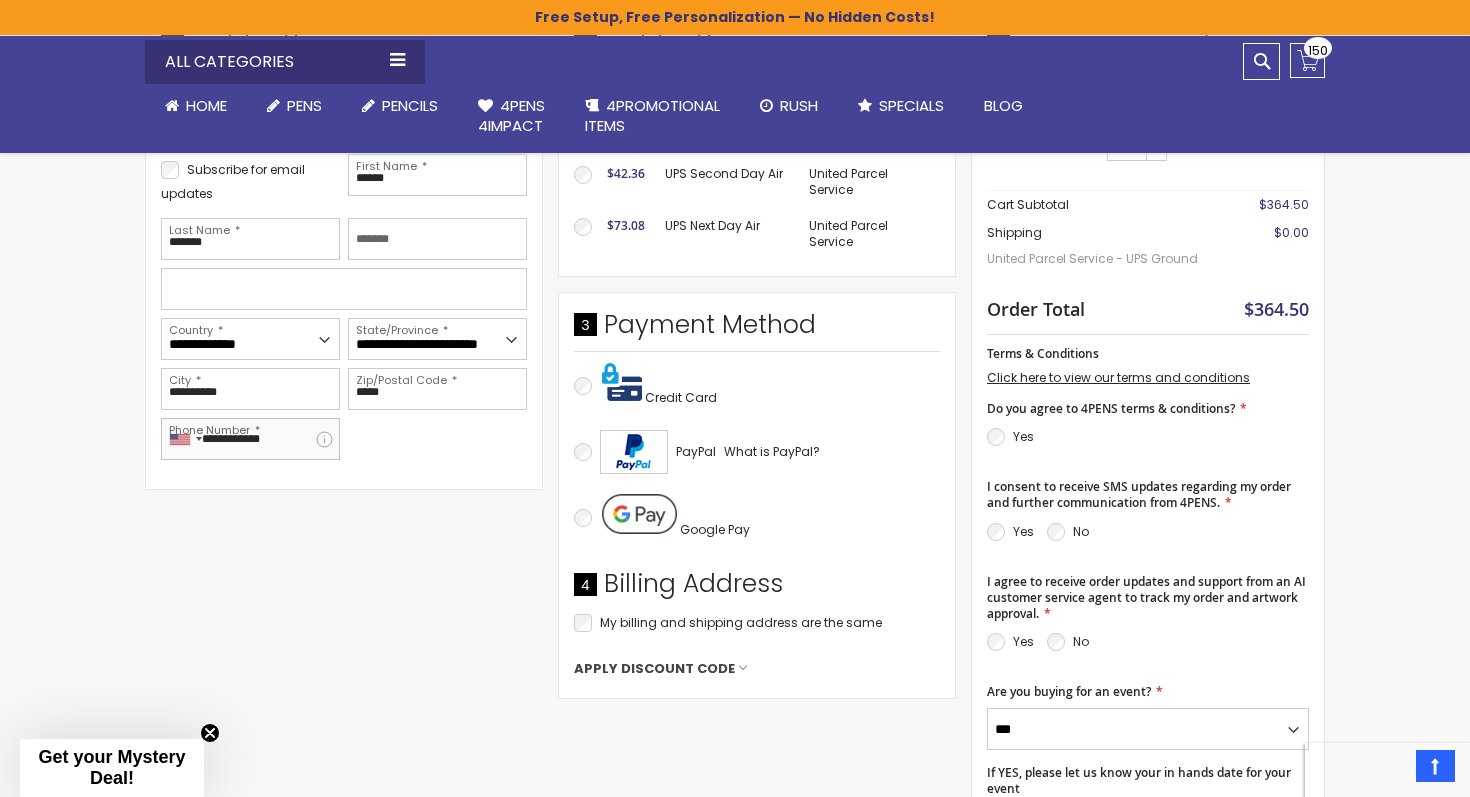 type on "**********" 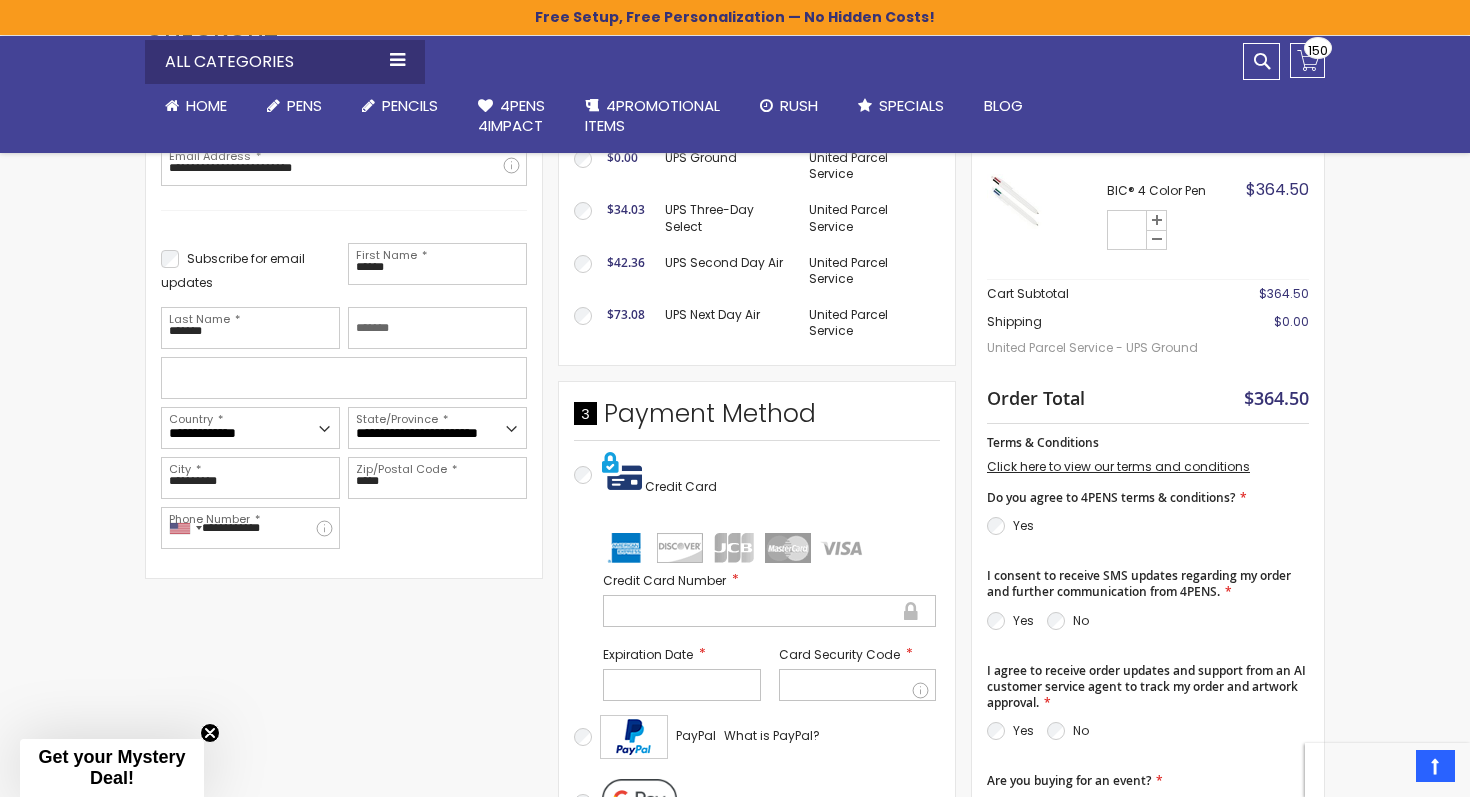 scroll, scrollTop: 425, scrollLeft: 0, axis: vertical 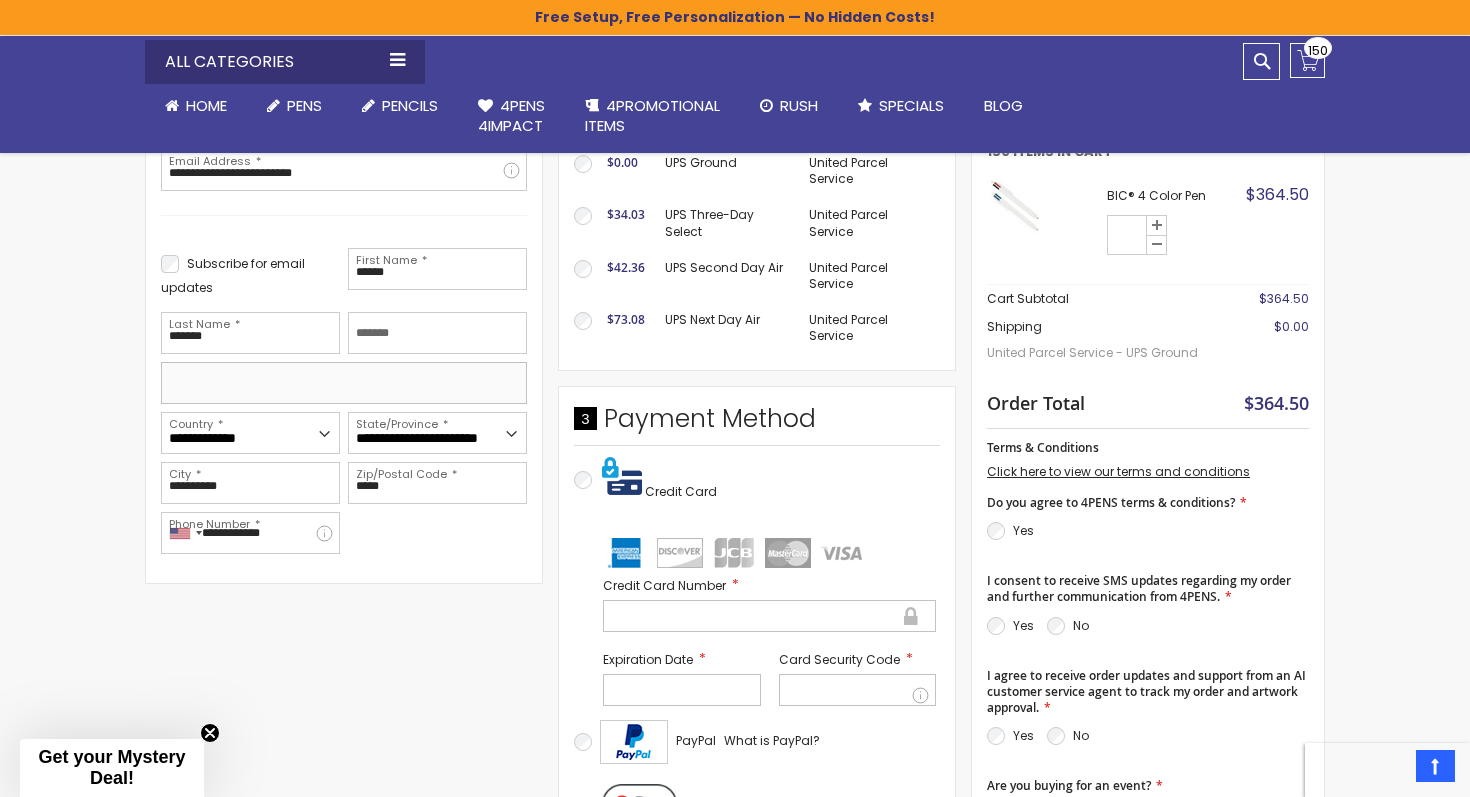 click at bounding box center [344, 383] 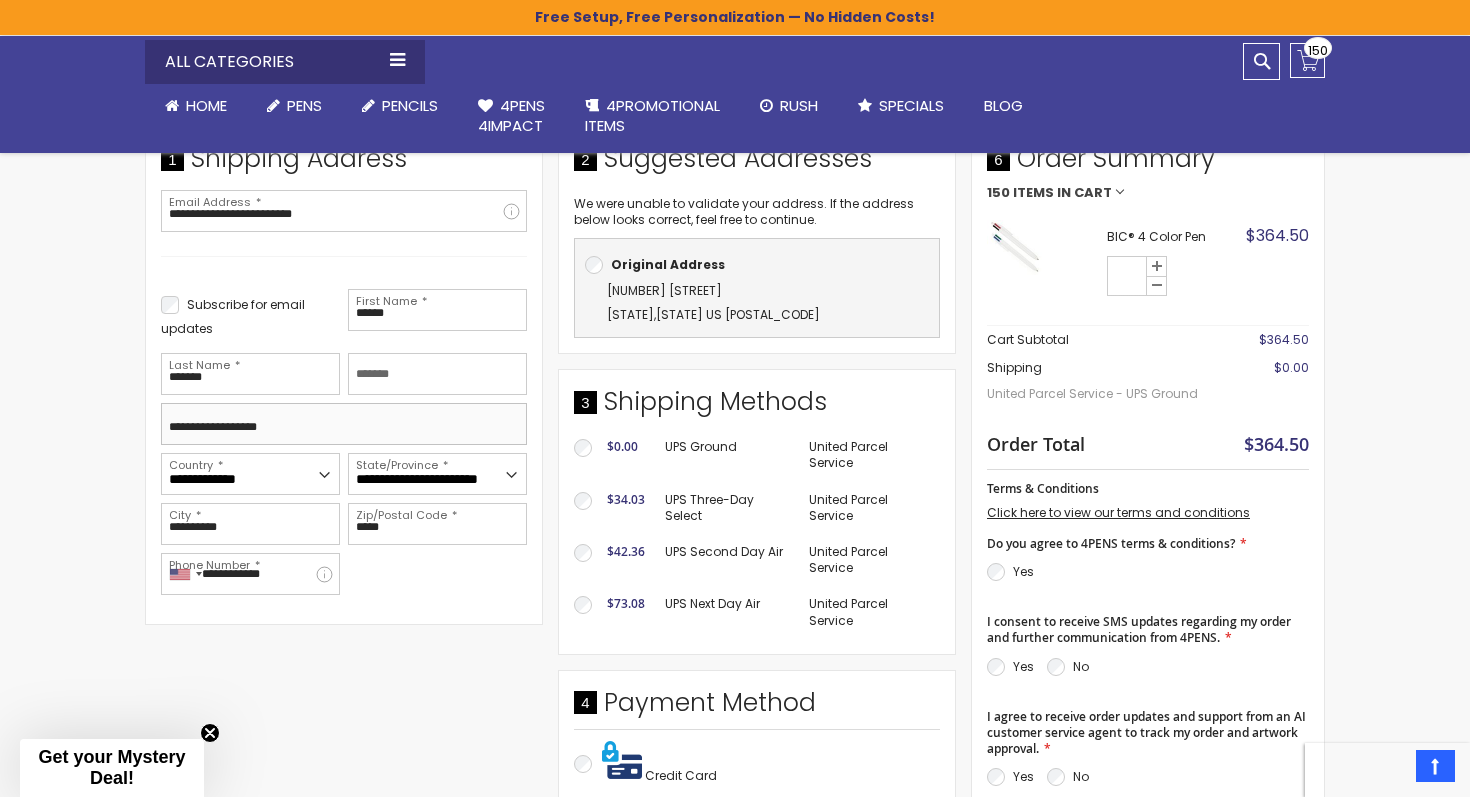 scroll, scrollTop: 348, scrollLeft: 0, axis: vertical 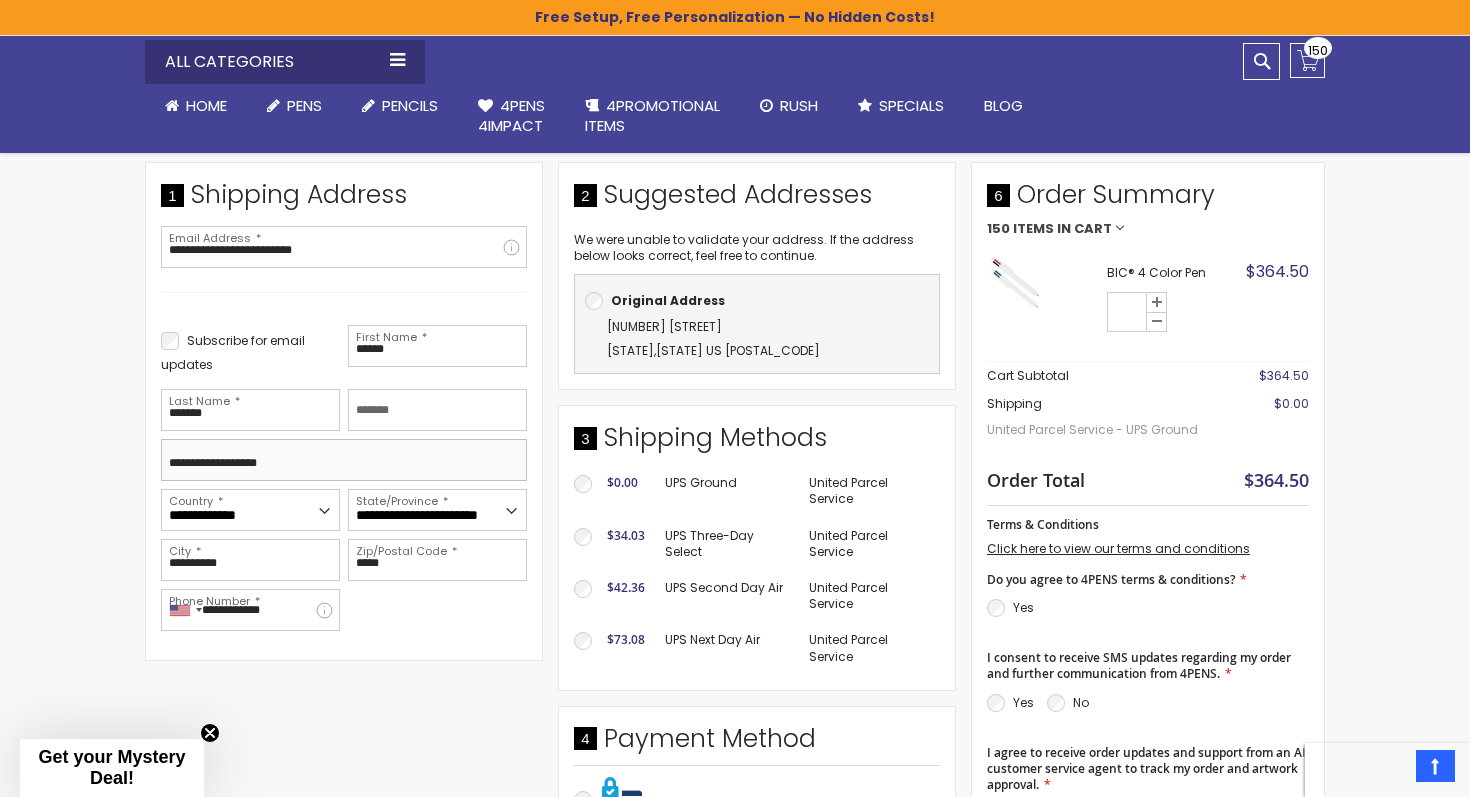 type on "**********" 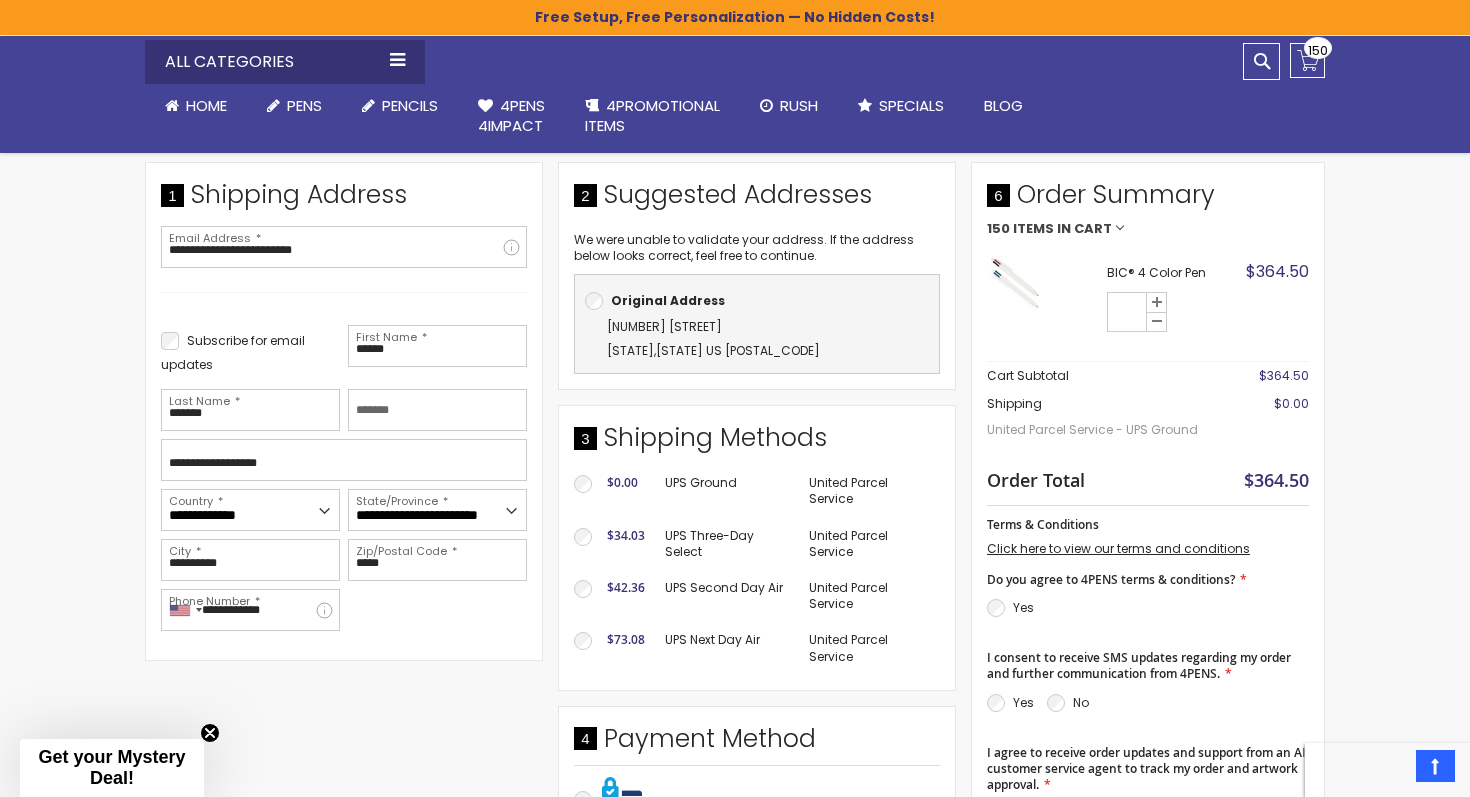 click on "44069 Grape Ivy Ln
California ,
MD
US
20619" at bounding box center [757, 339] 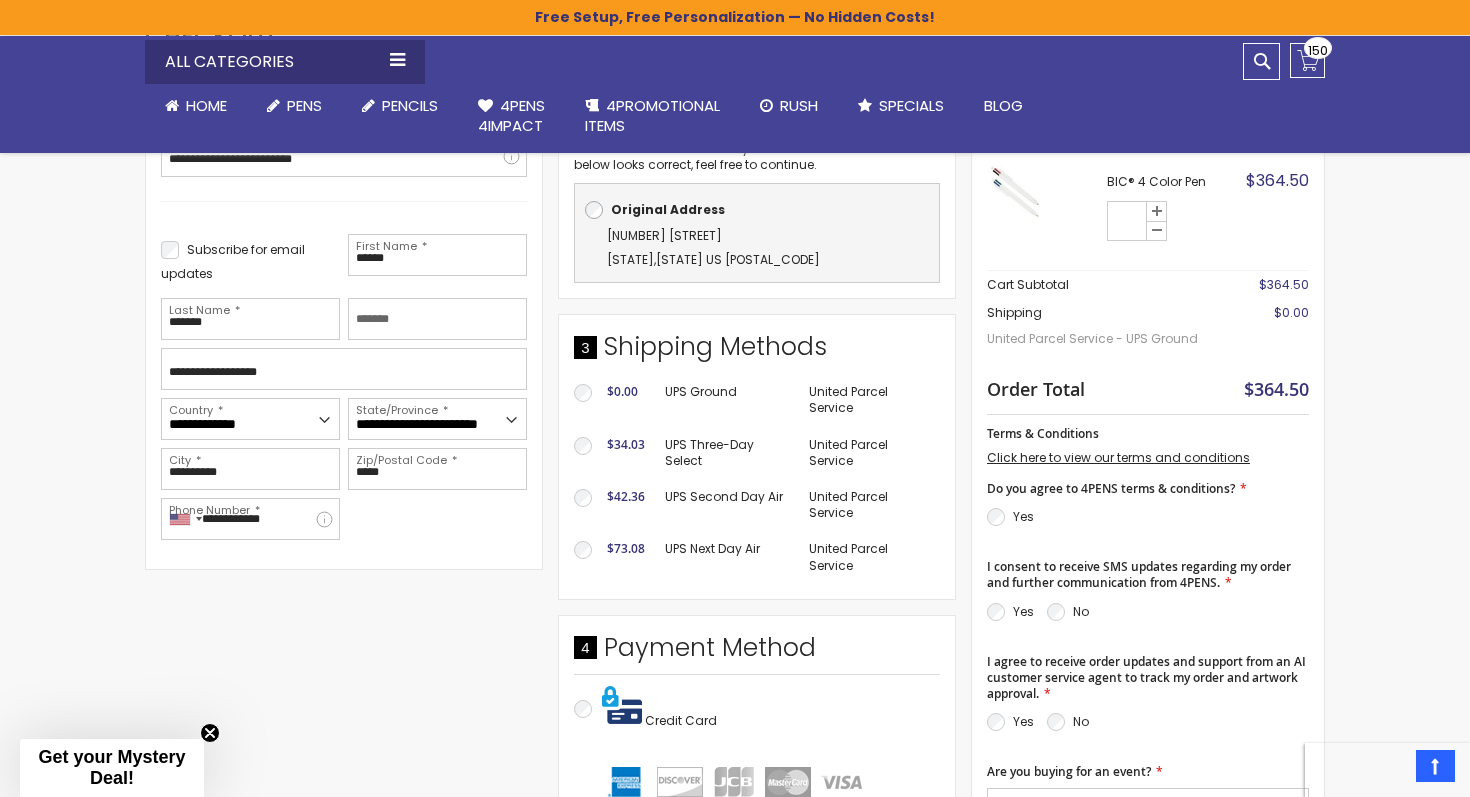 scroll, scrollTop: 441, scrollLeft: 0, axis: vertical 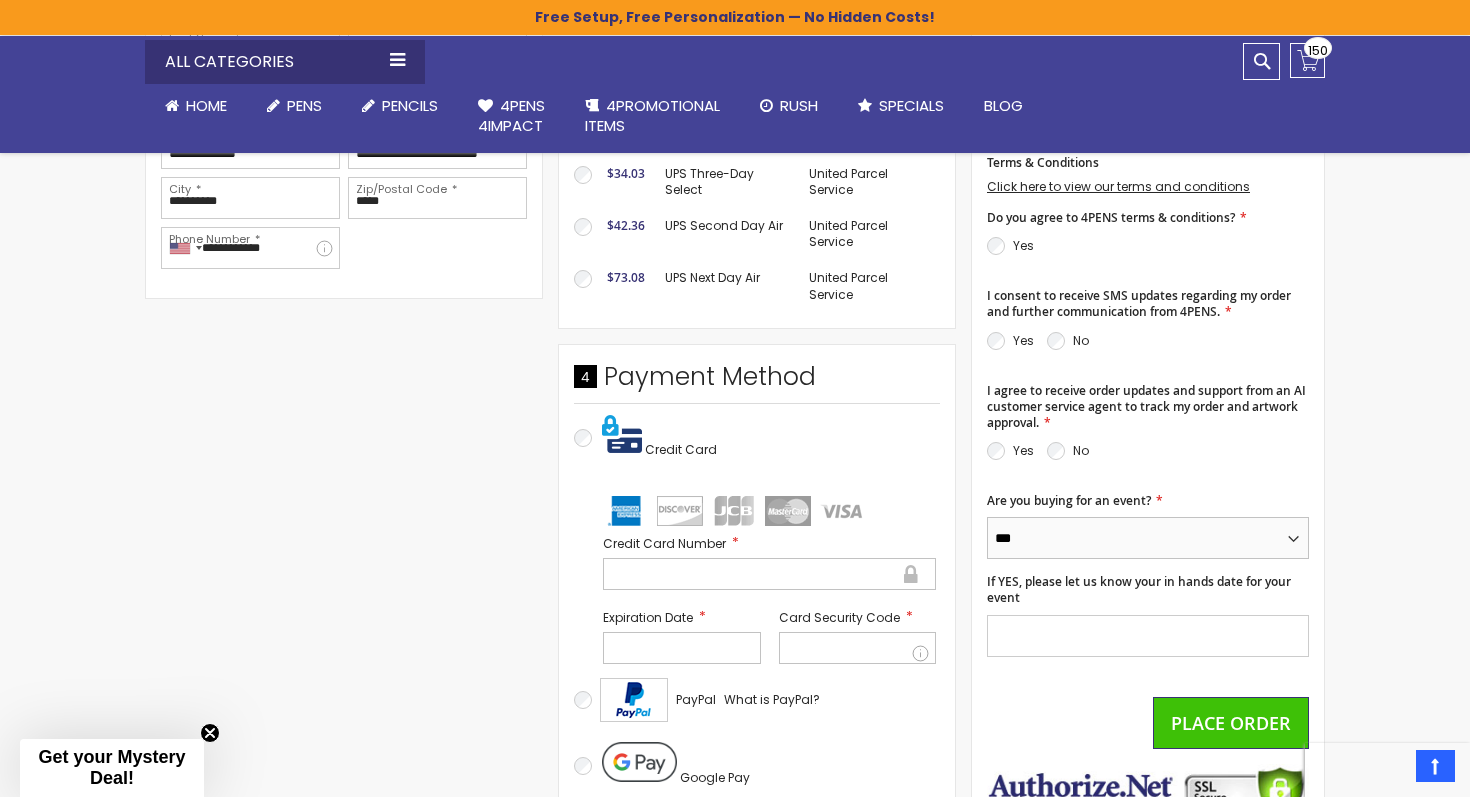 click on "*** **" at bounding box center [1148, 538] 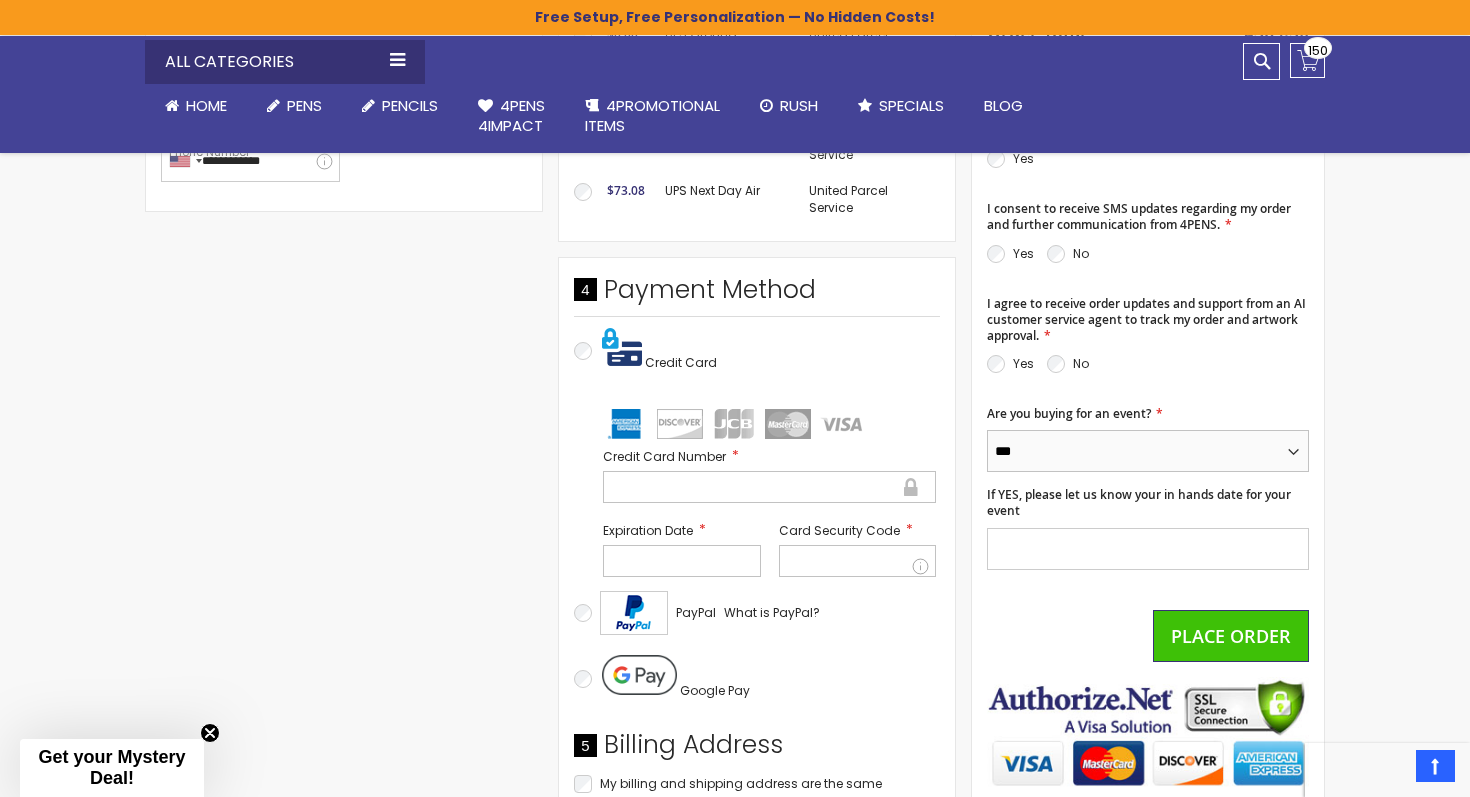 scroll, scrollTop: 802, scrollLeft: 0, axis: vertical 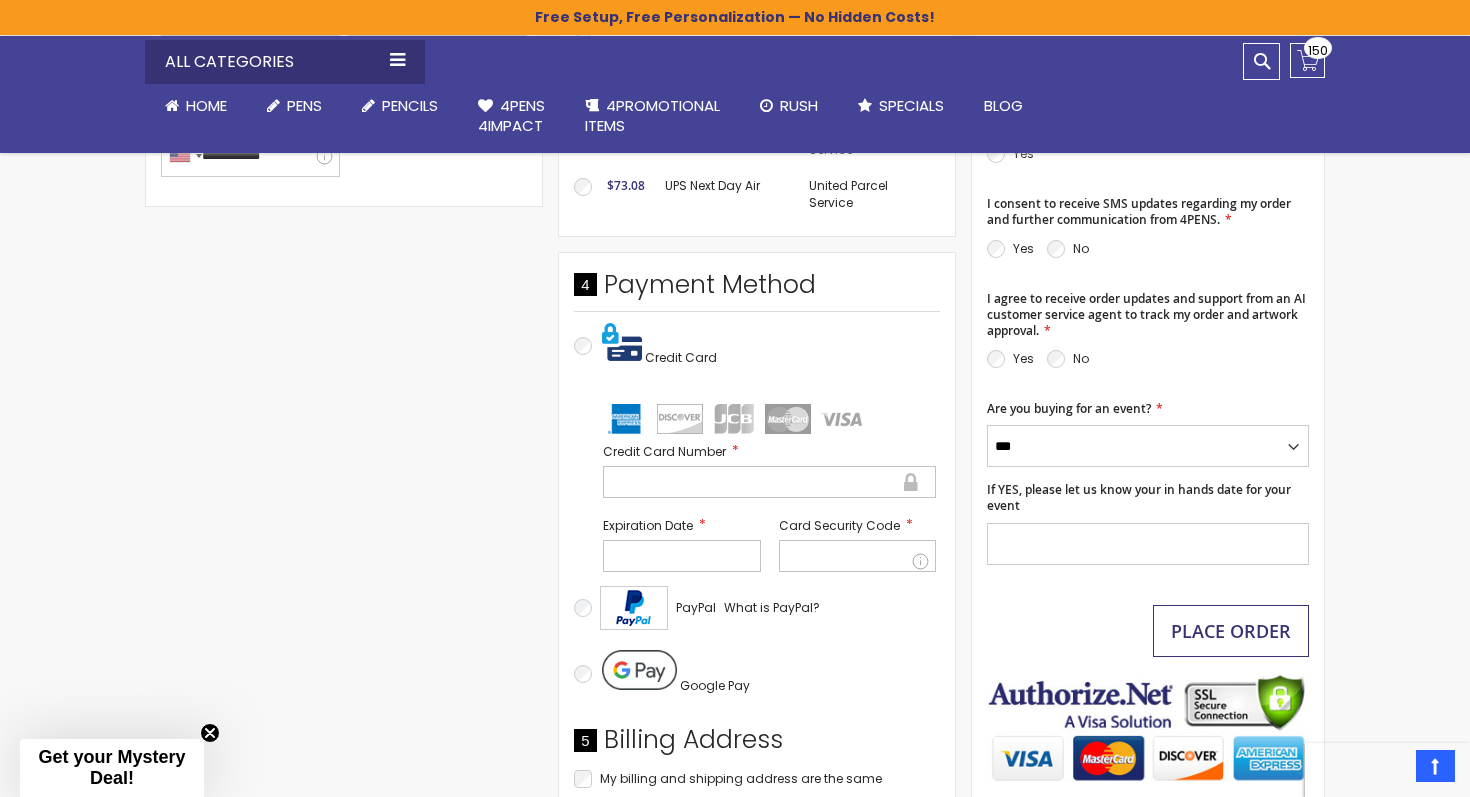click on "Place Order" at bounding box center [1231, 631] 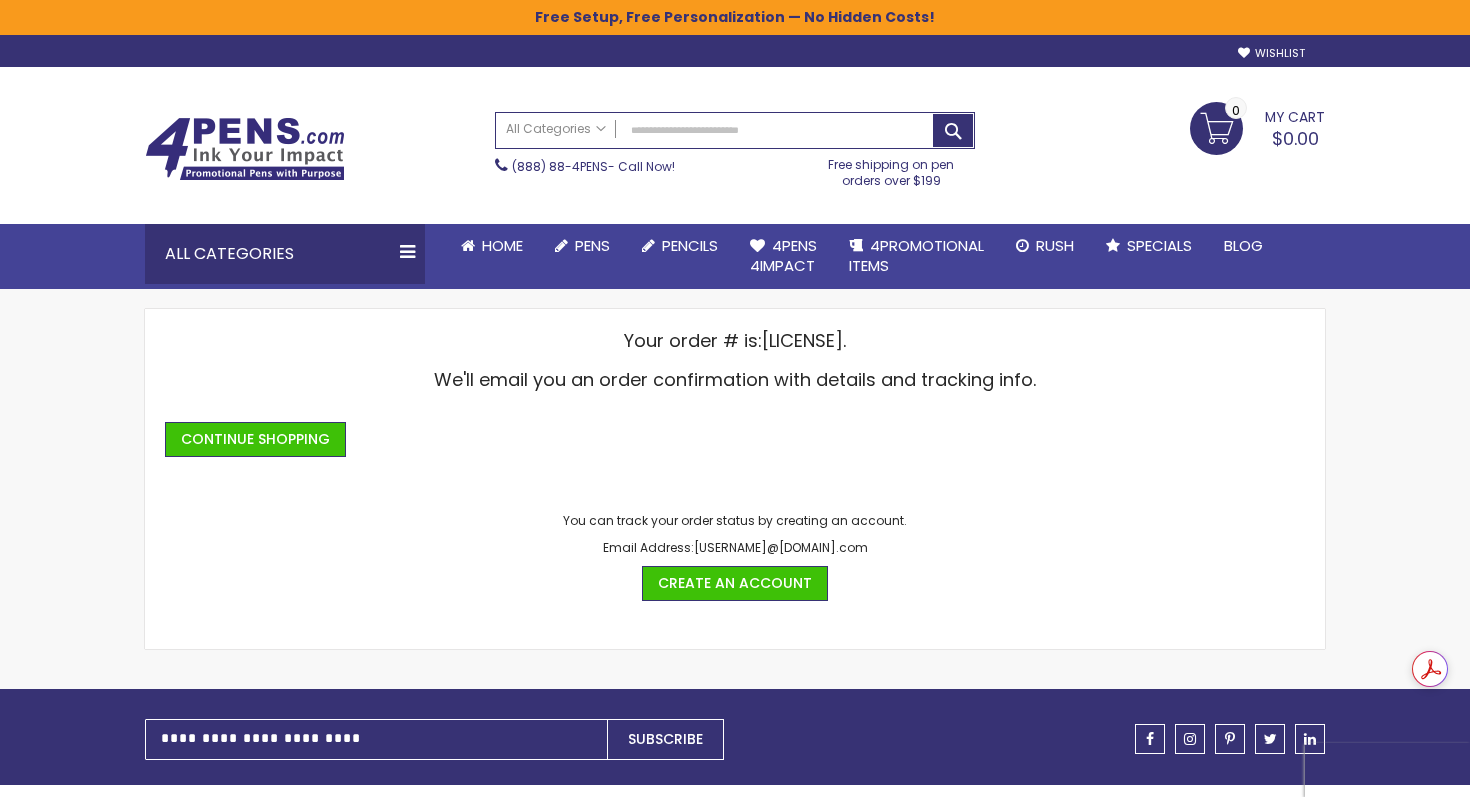scroll, scrollTop: 0, scrollLeft: 0, axis: both 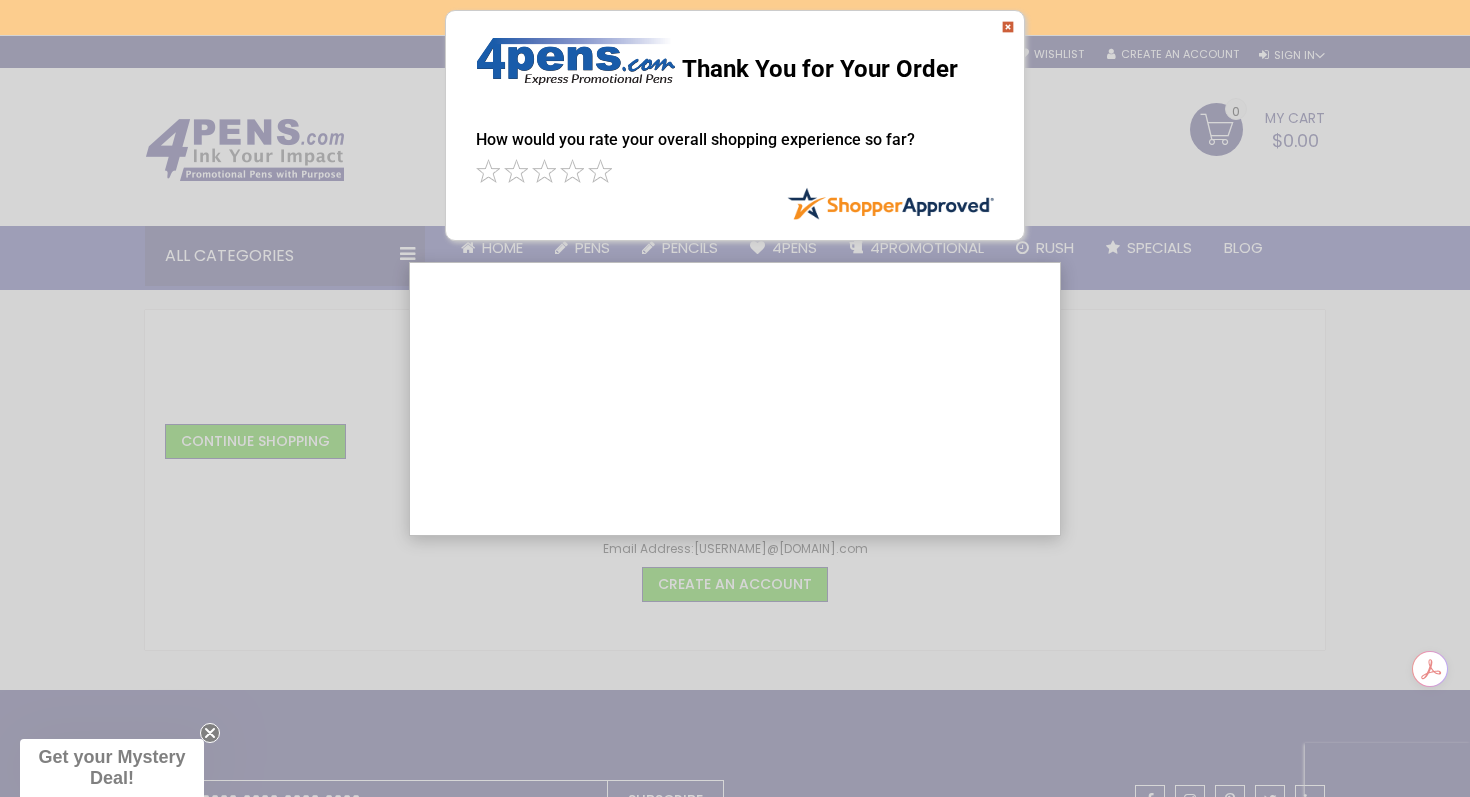 click at bounding box center [1008, 27] 